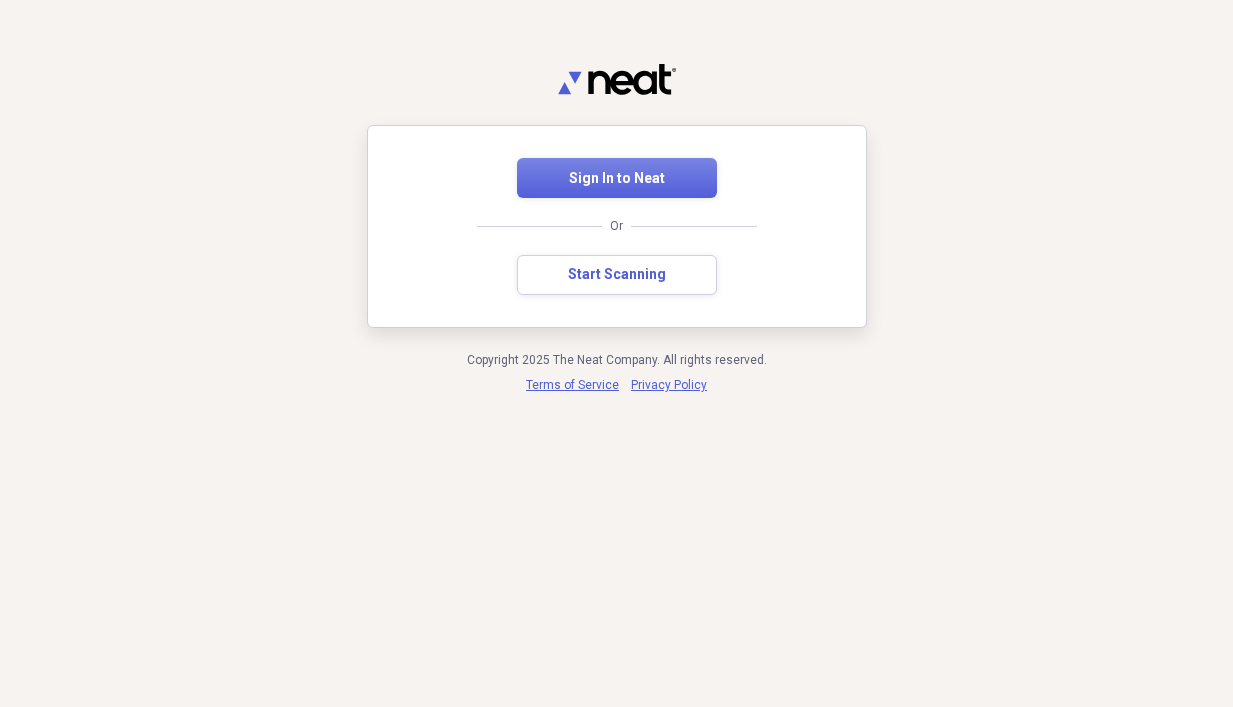 scroll, scrollTop: 0, scrollLeft: 0, axis: both 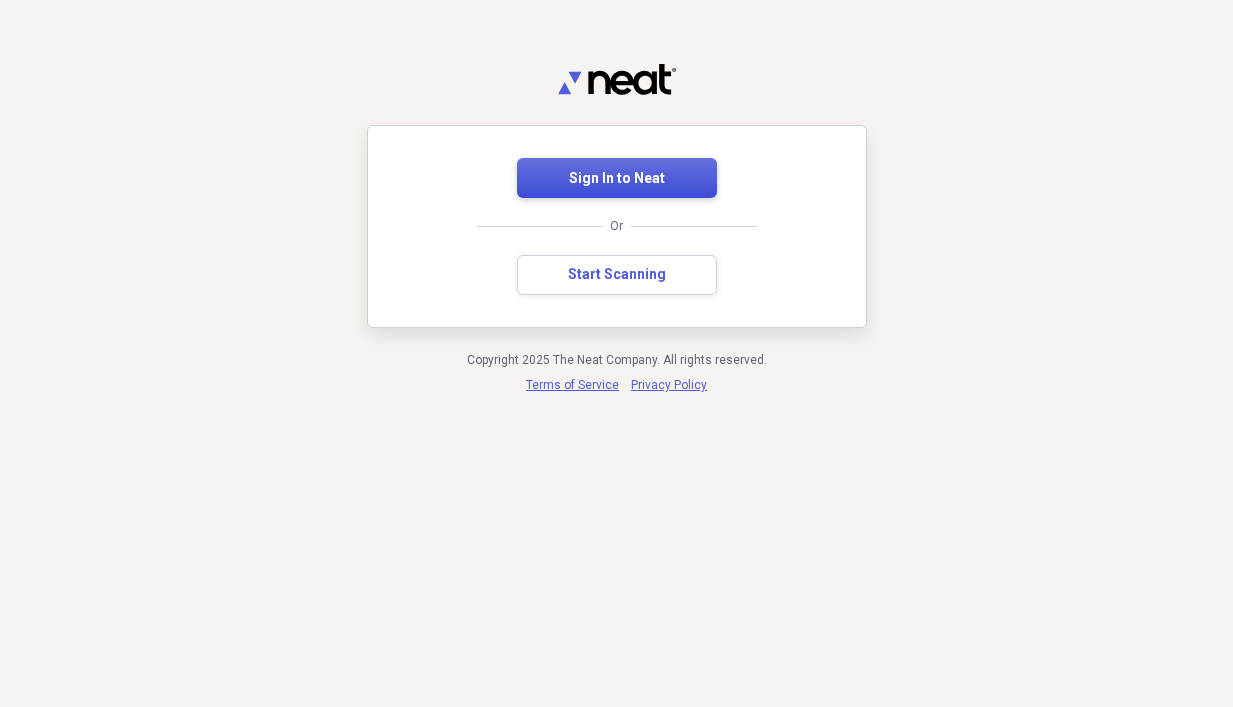 click on "Sign In to Neat" at bounding box center [617, 179] 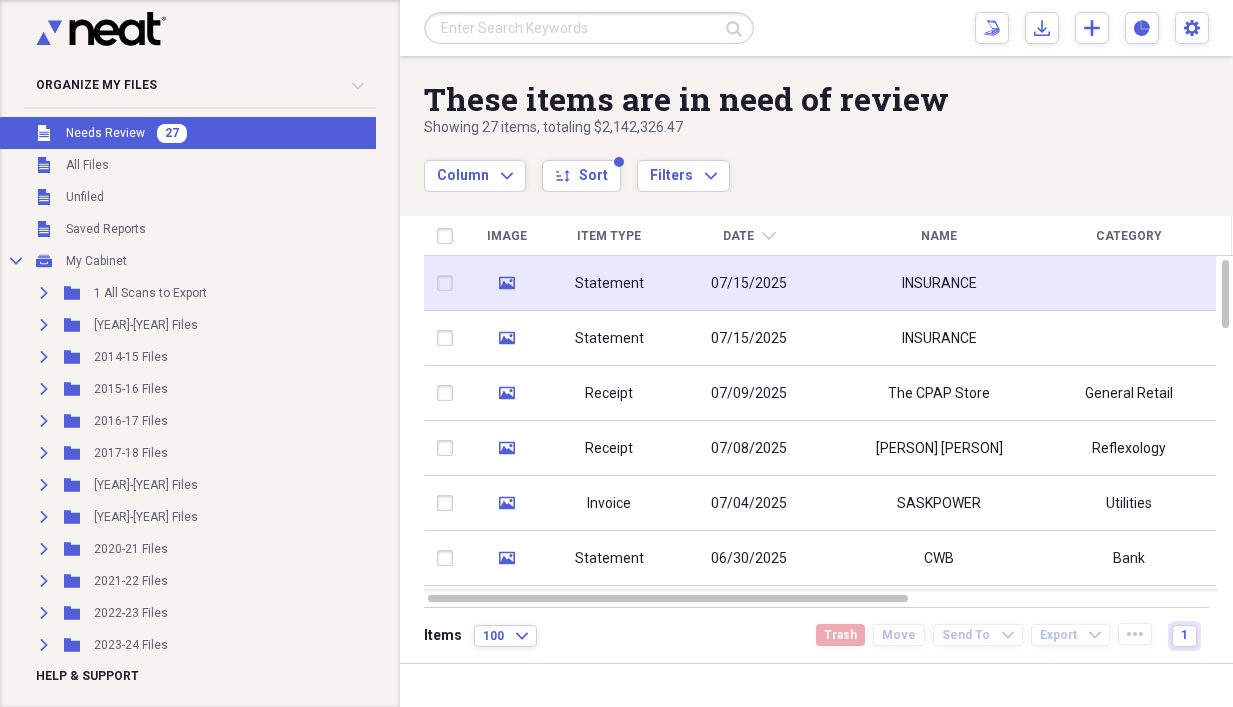 click on "07/15/2025" at bounding box center (749, 283) 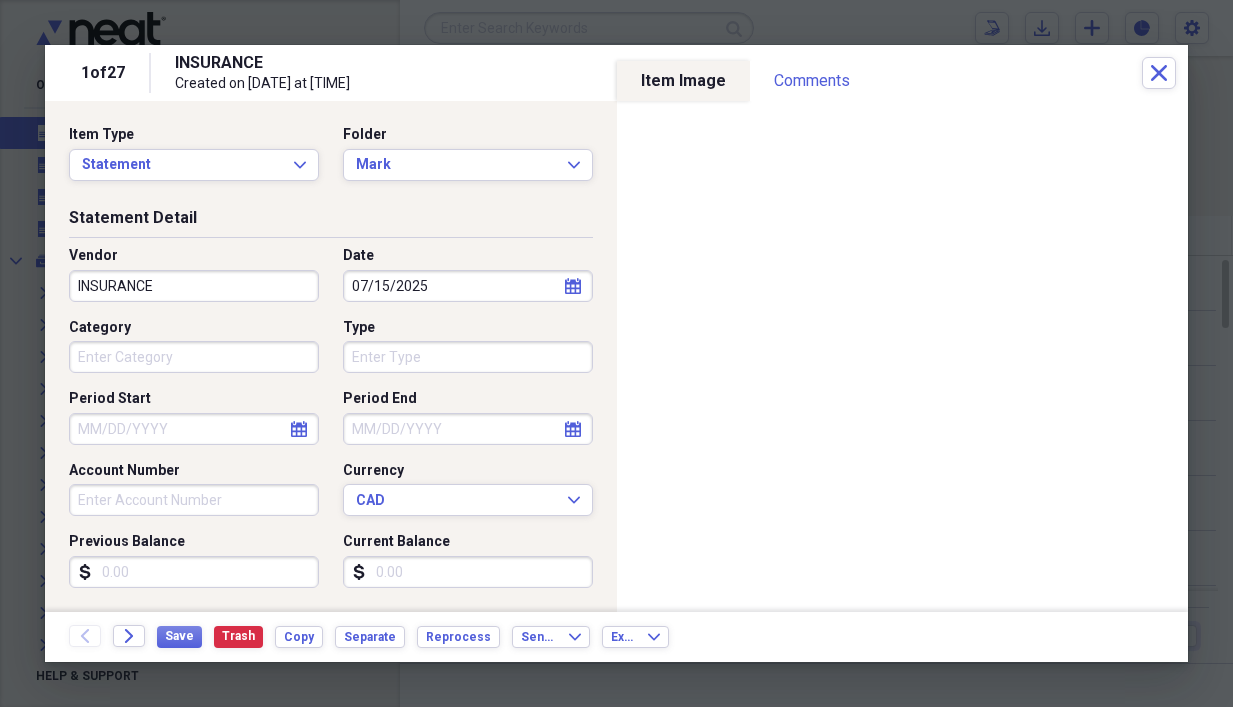 click on "INSURANCE" at bounding box center (194, 286) 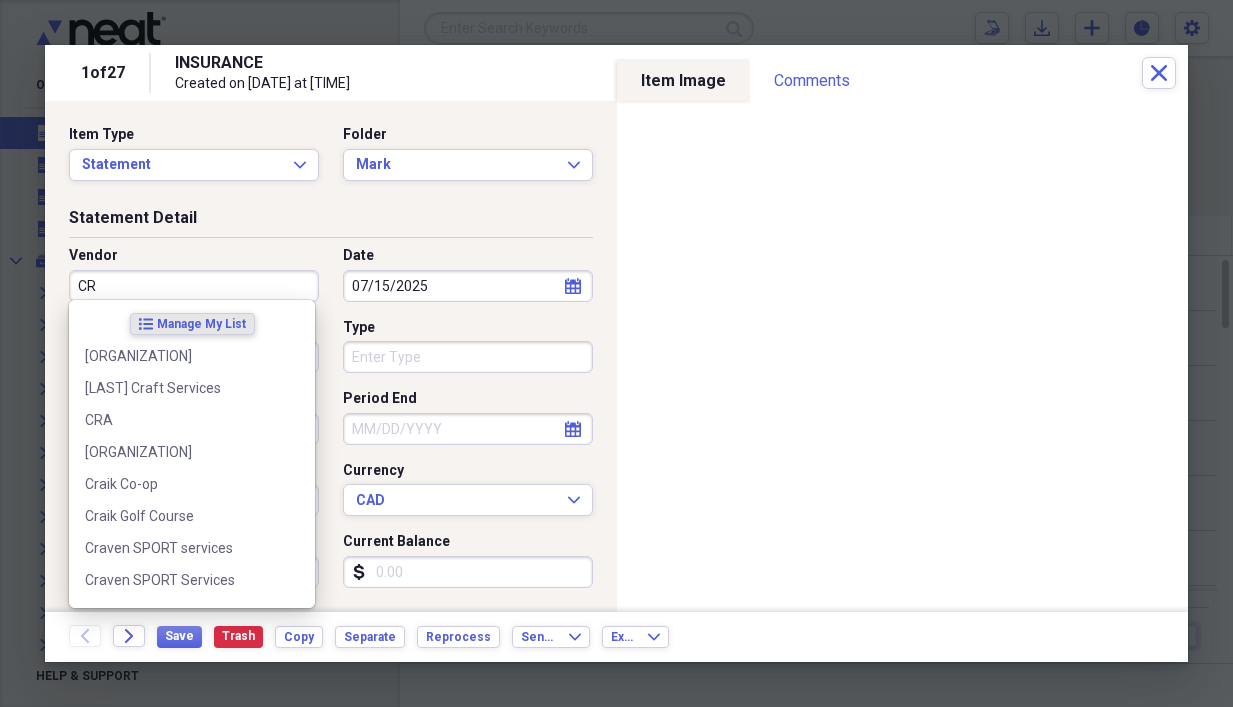 type on "CRA" 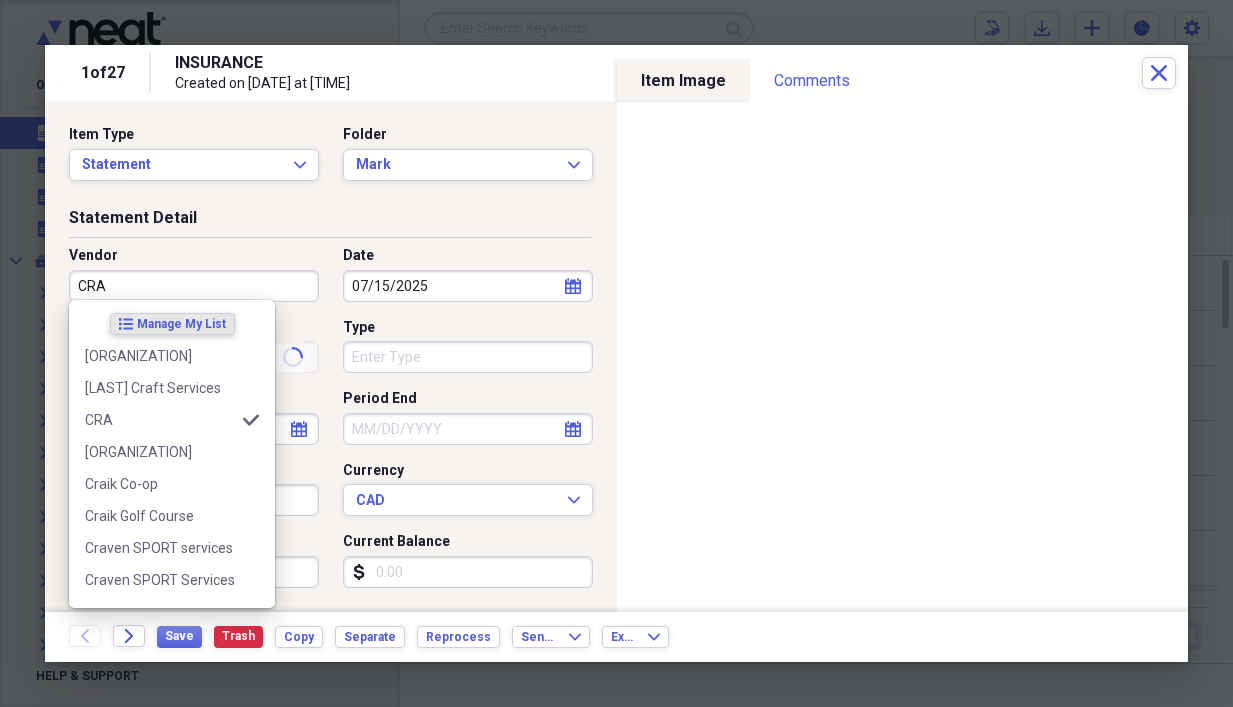 type on "NOA" 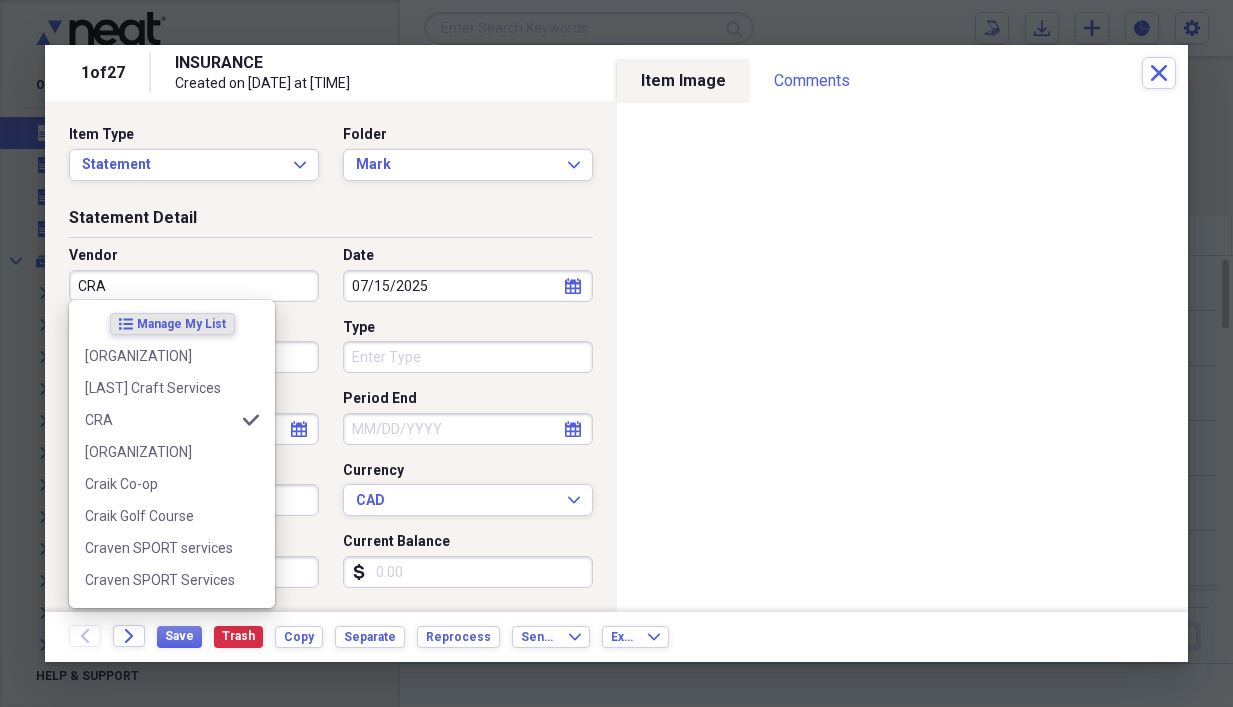 type on "CRA" 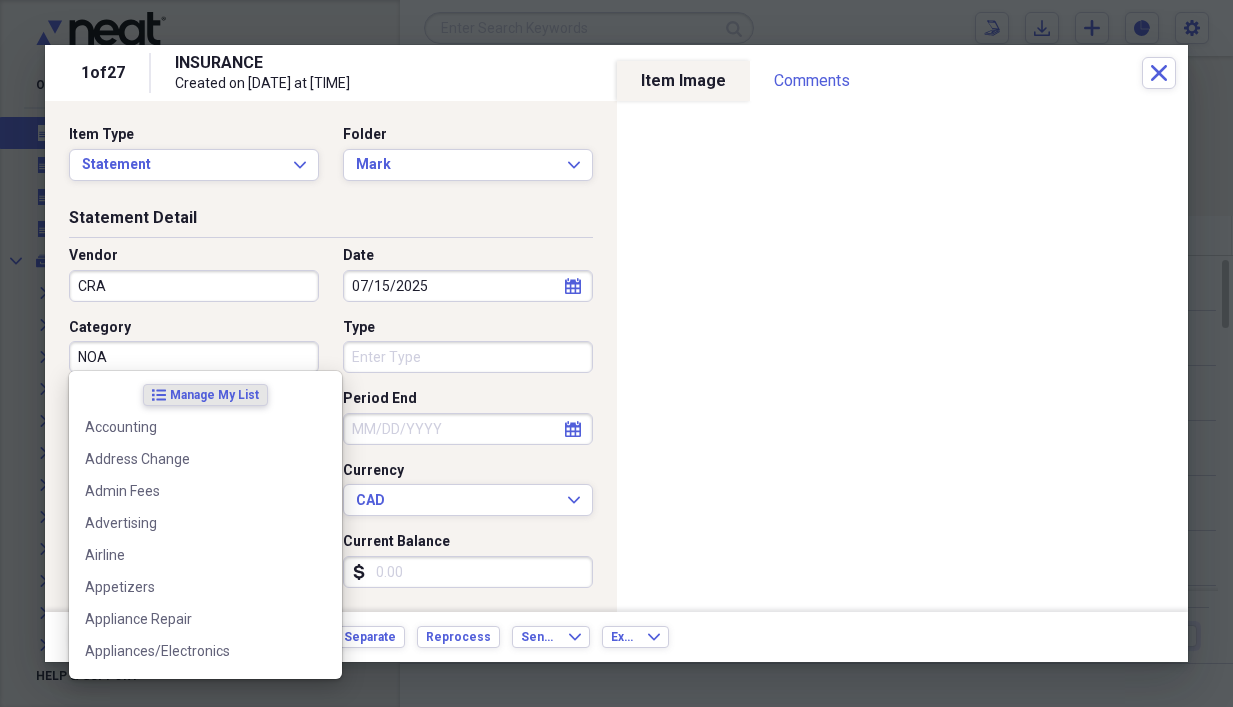 click on "NOA" at bounding box center (194, 357) 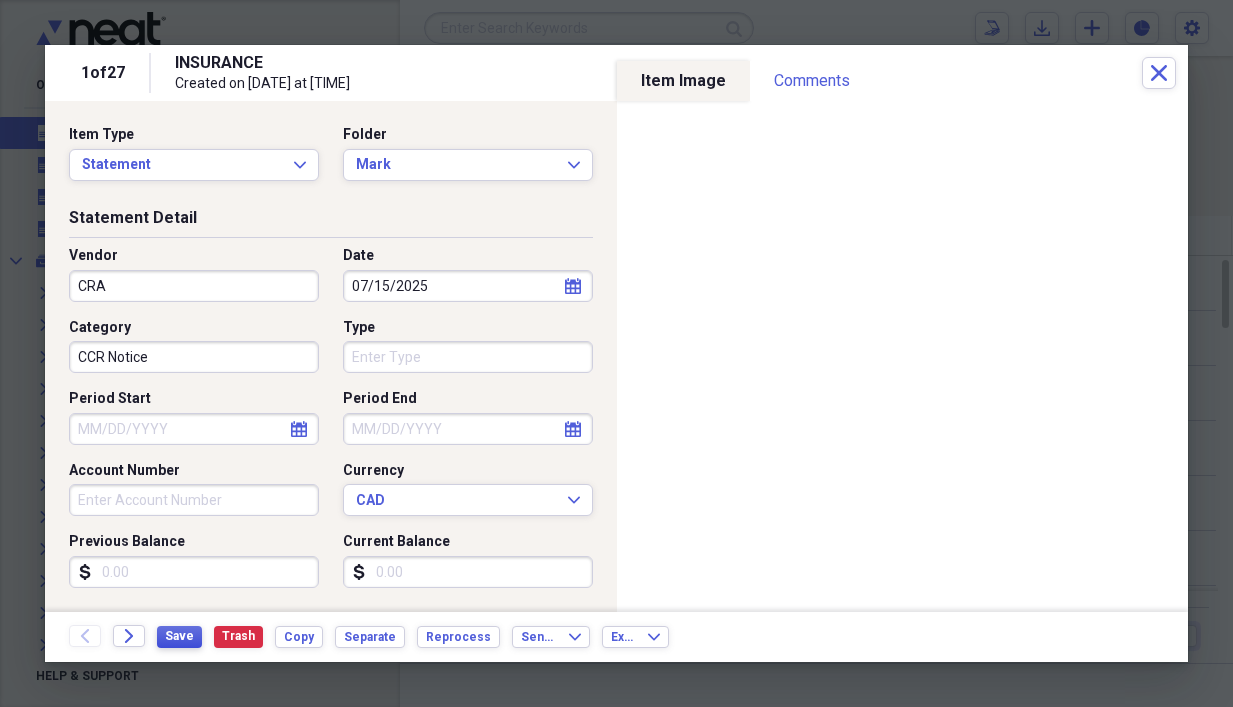 type on "CCR Notice" 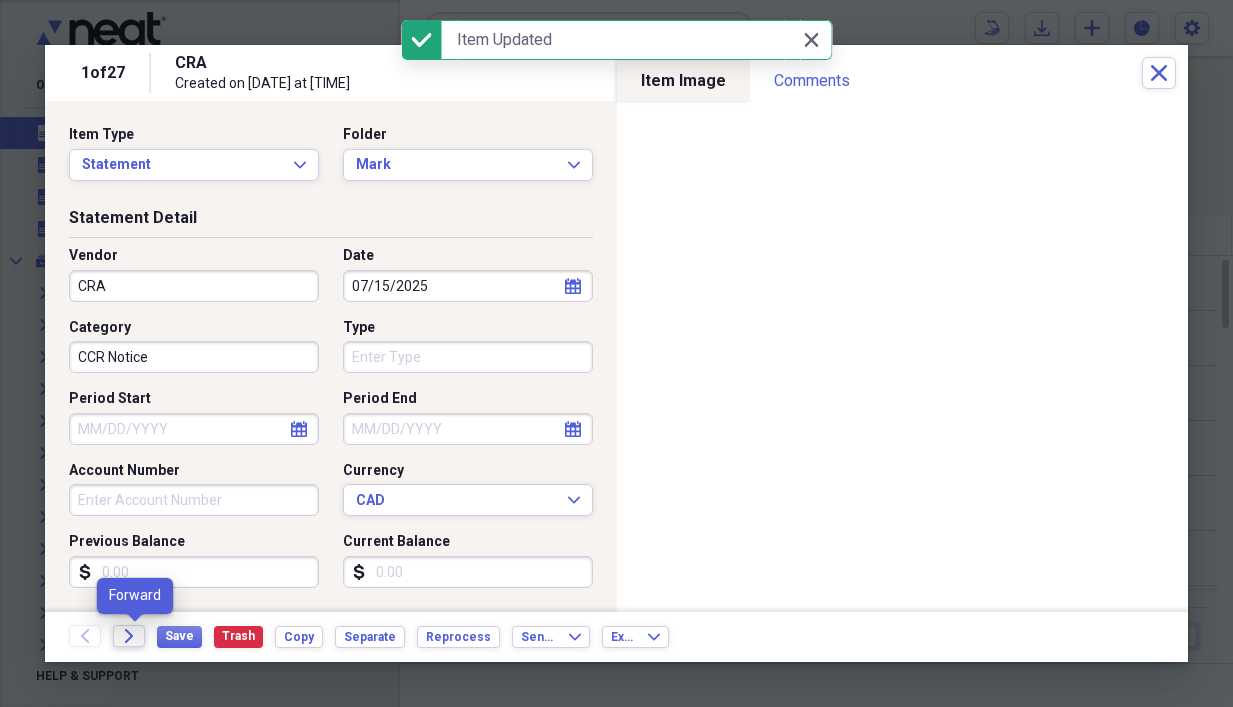 click 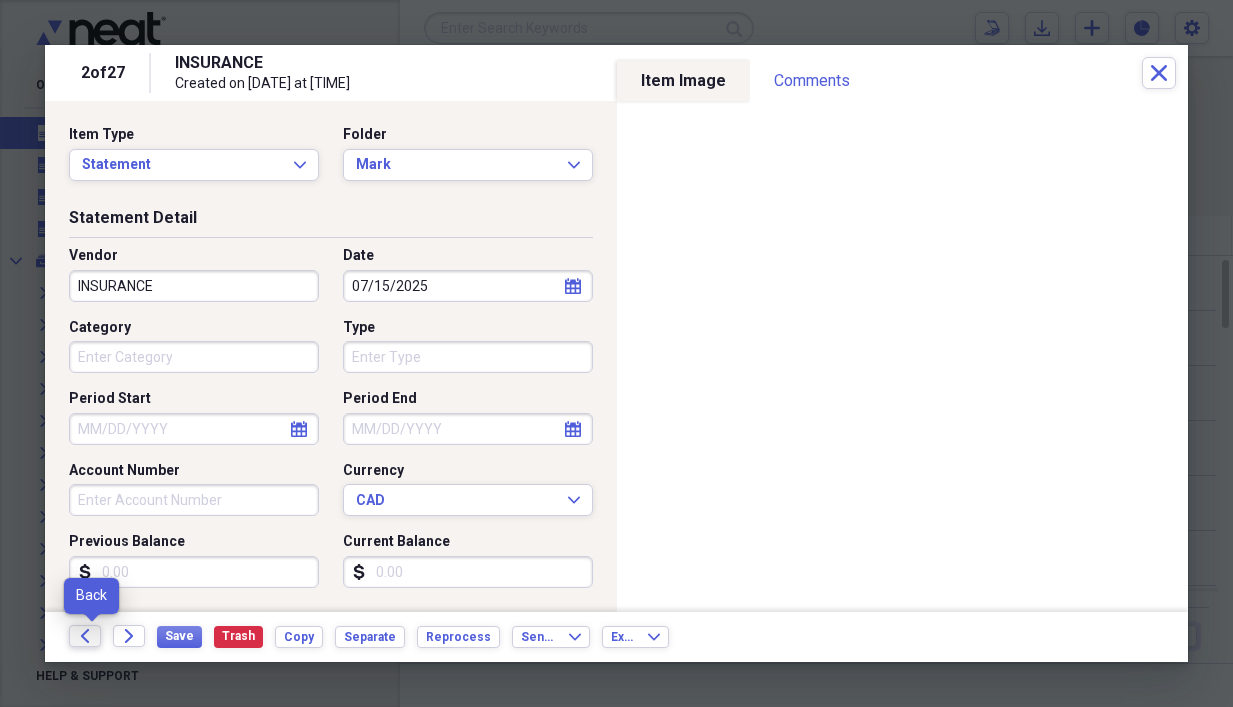 click on "Back" 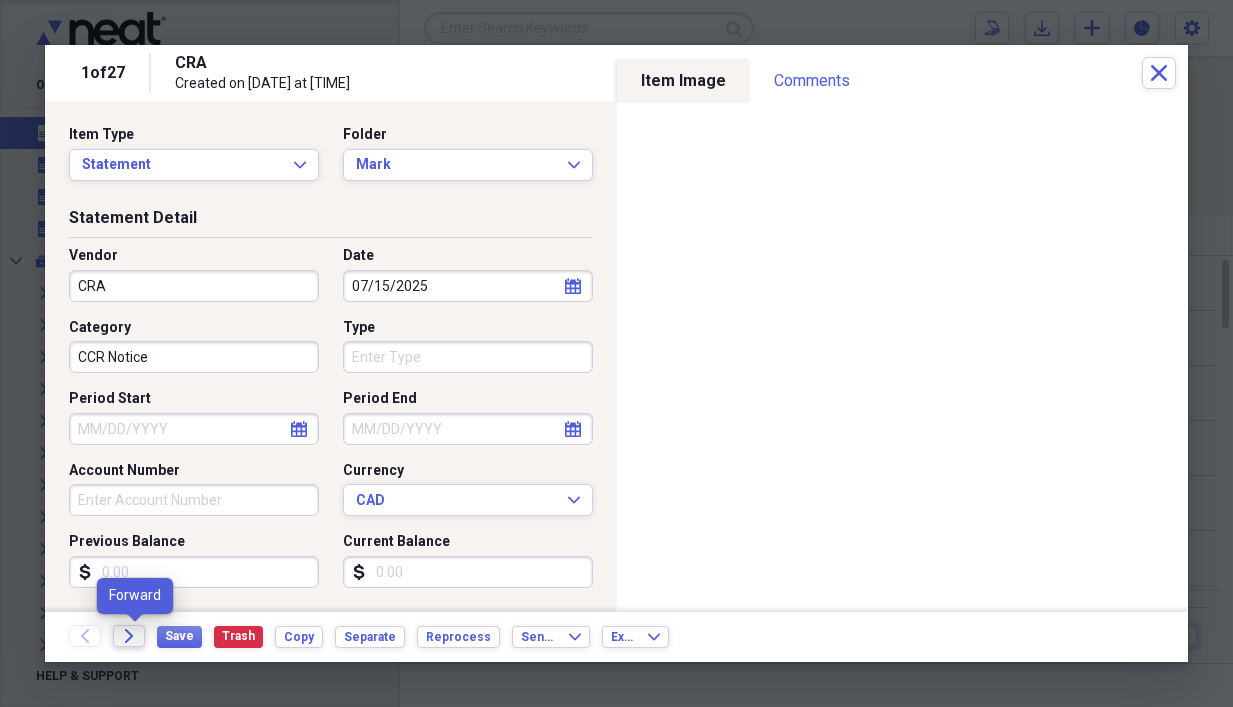 click on "Forward" 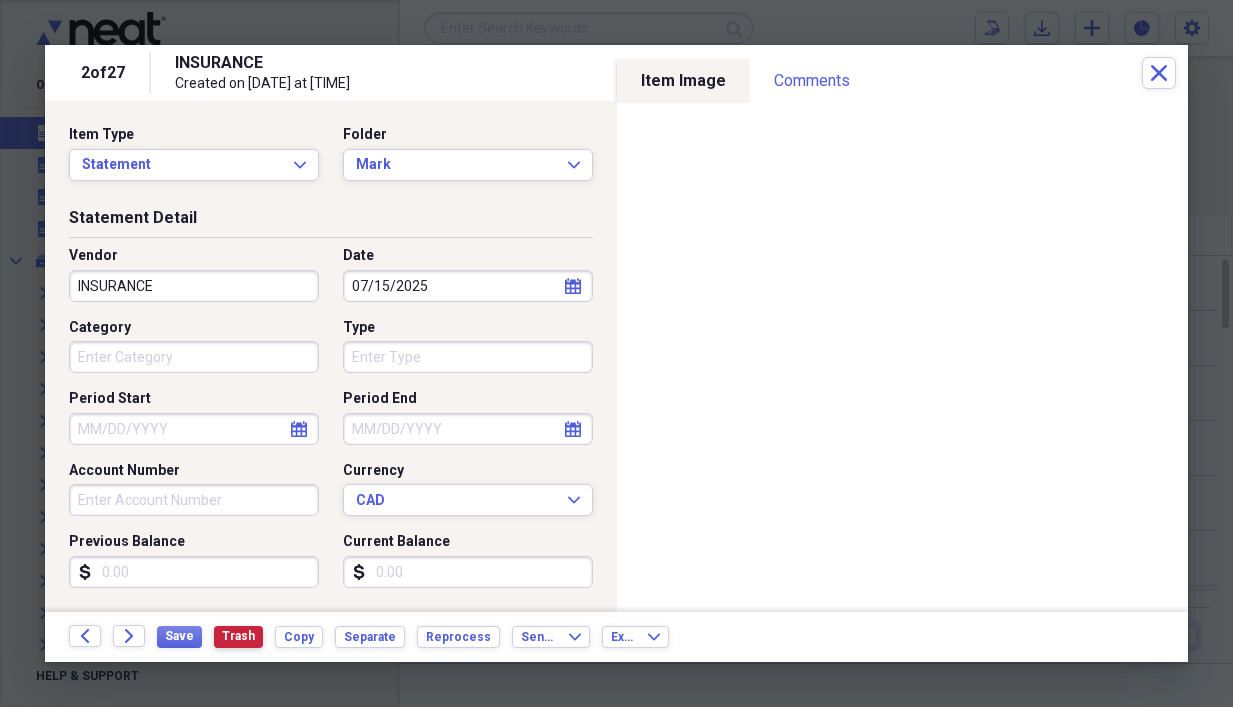click on "Trash" at bounding box center [238, 636] 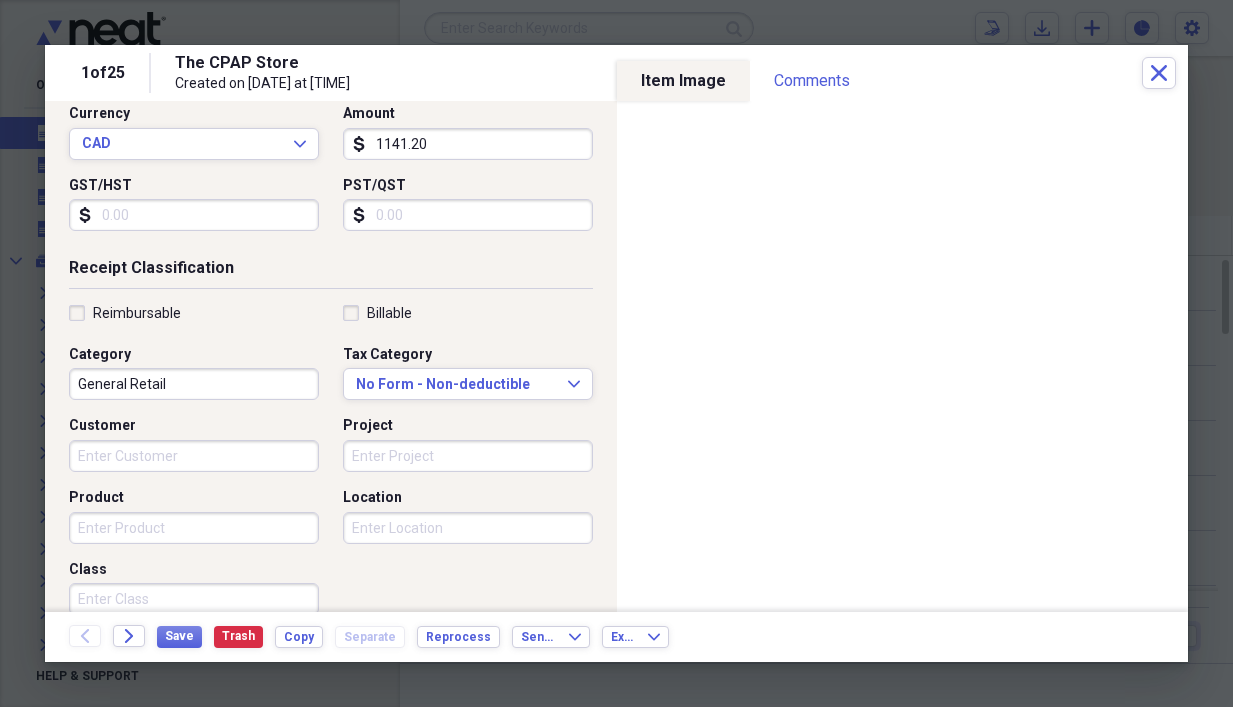 scroll, scrollTop: 300, scrollLeft: 0, axis: vertical 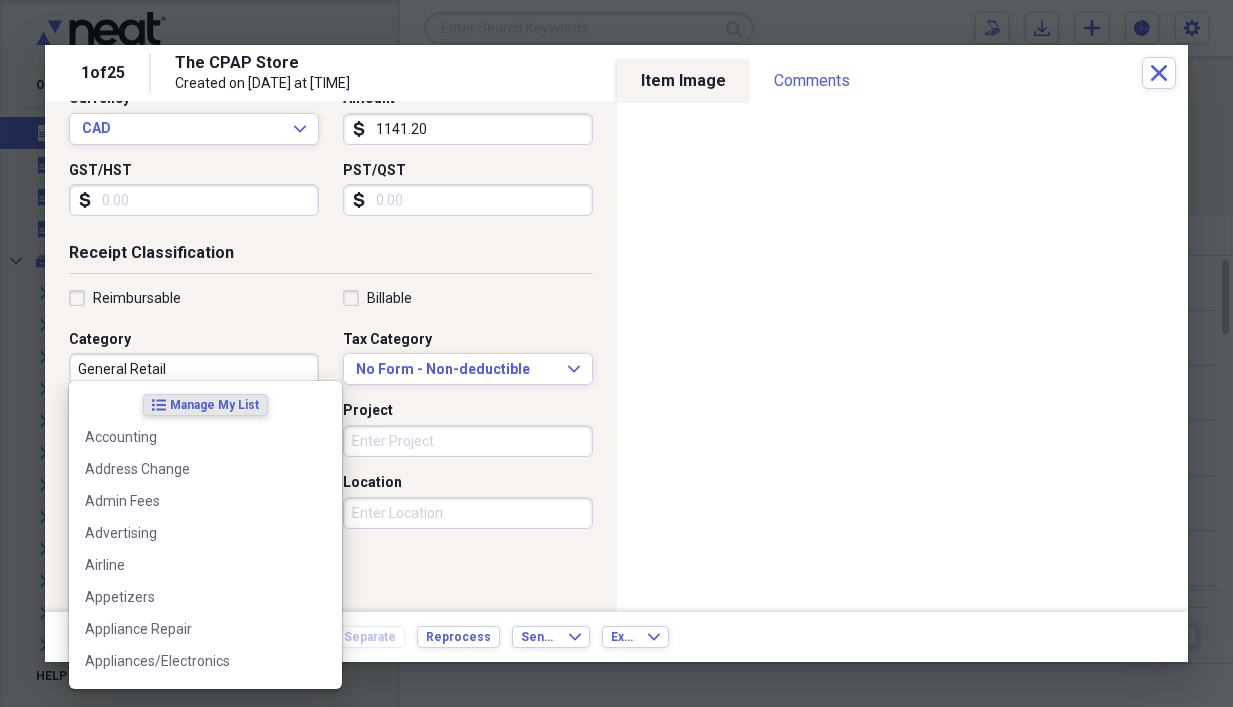 click on "General Retail" at bounding box center (194, 369) 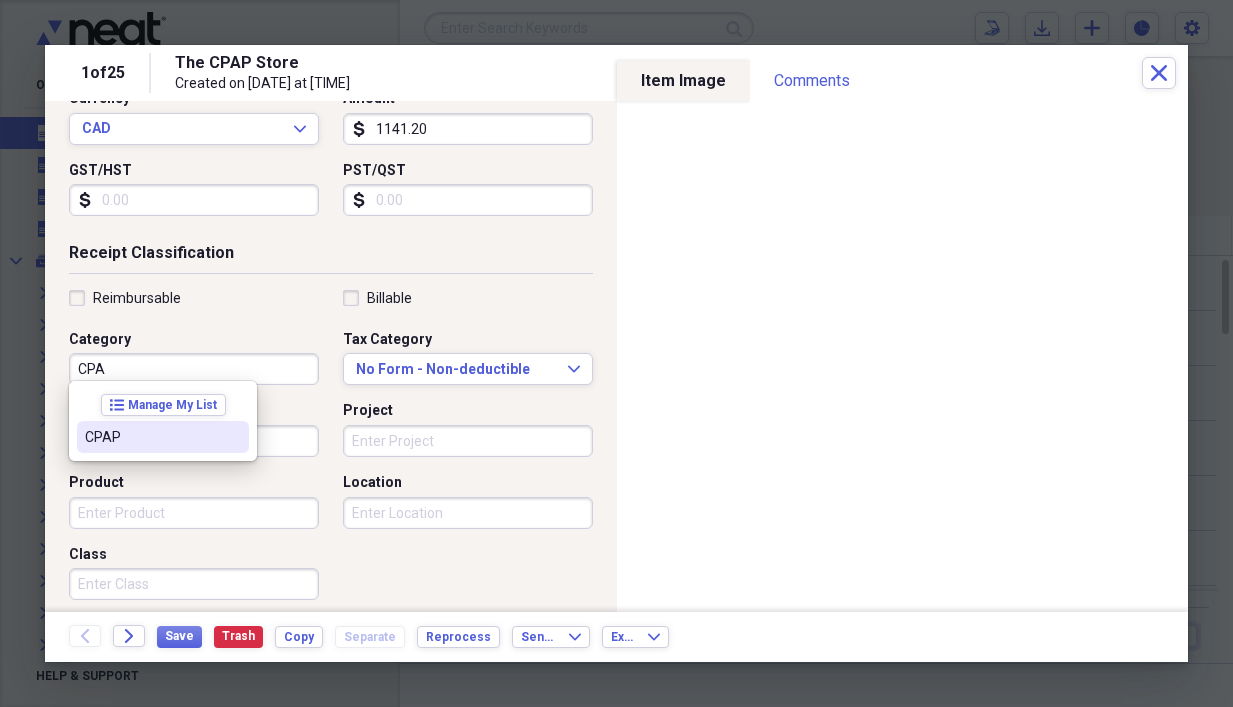 click on "CPAP" at bounding box center (151, 437) 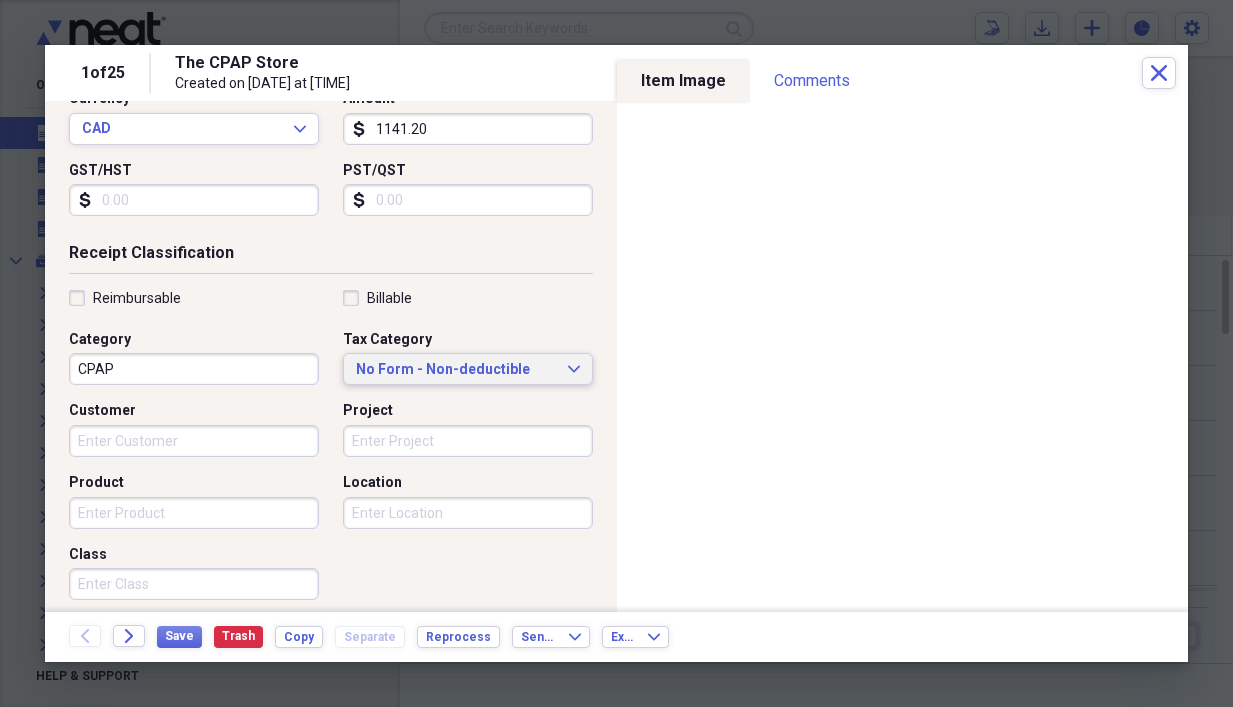 click on "No Form - Non-deductible" at bounding box center [456, 370] 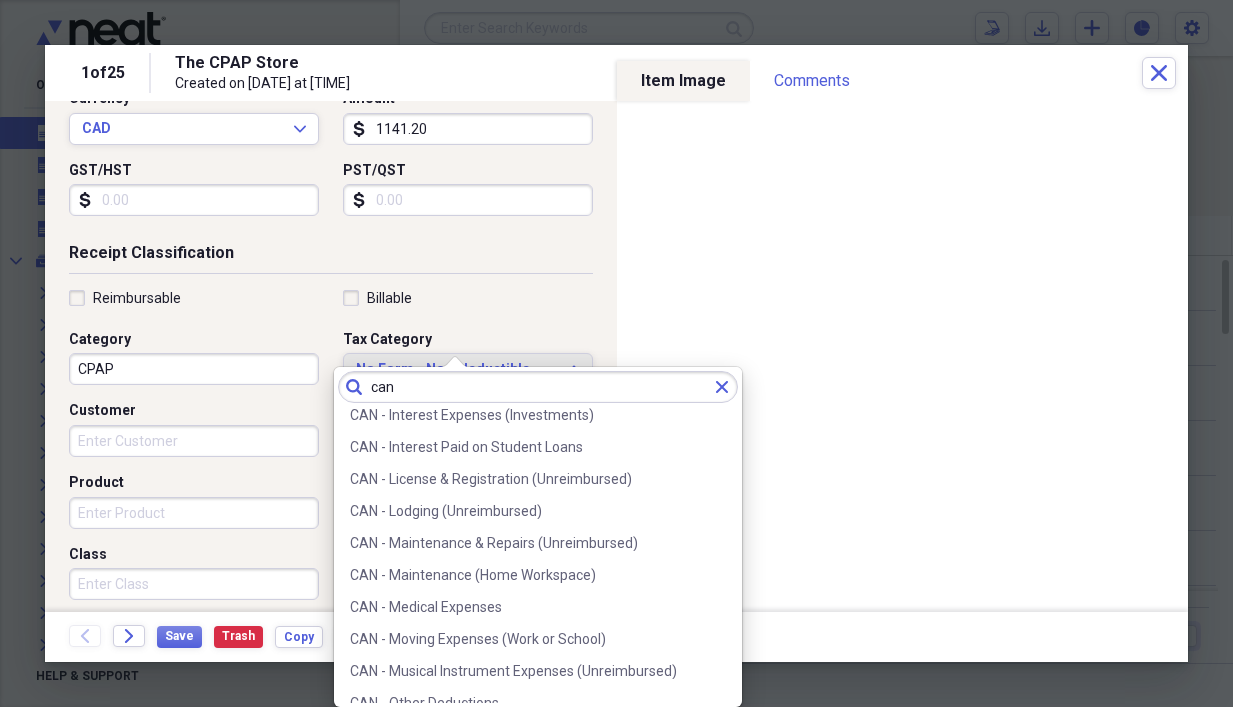 scroll, scrollTop: 700, scrollLeft: 0, axis: vertical 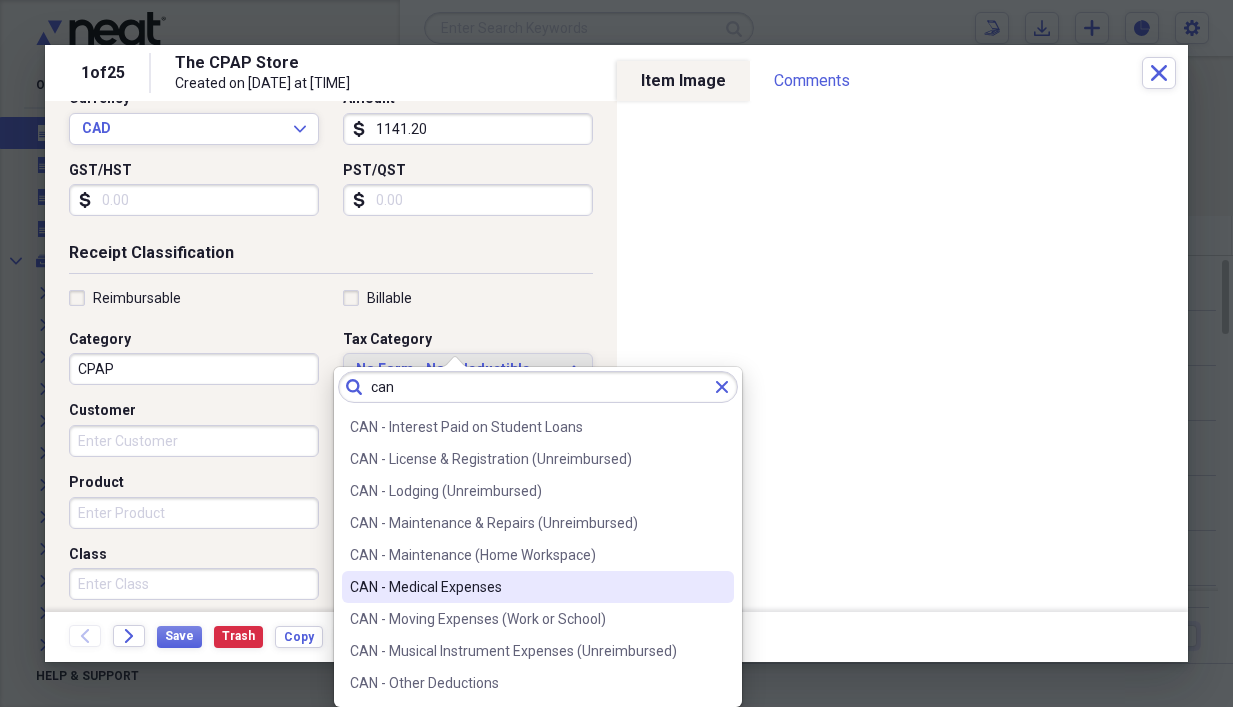 type on "can" 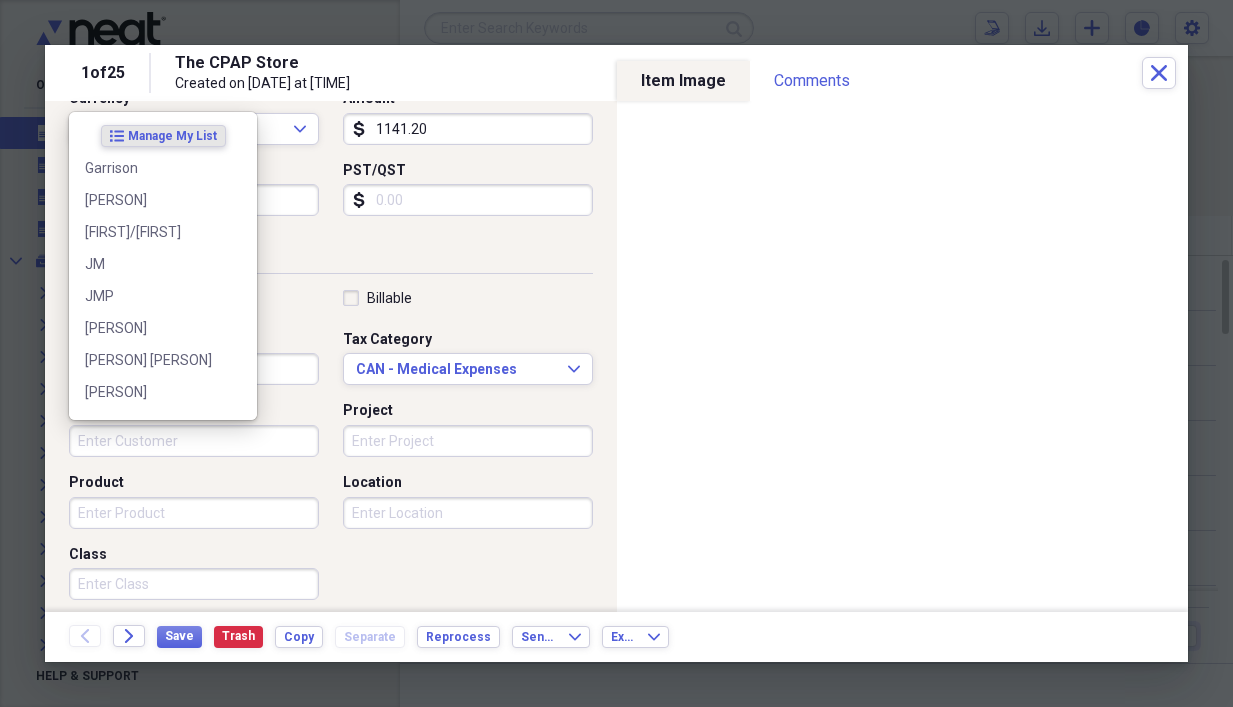 click on "Customer" at bounding box center [194, 441] 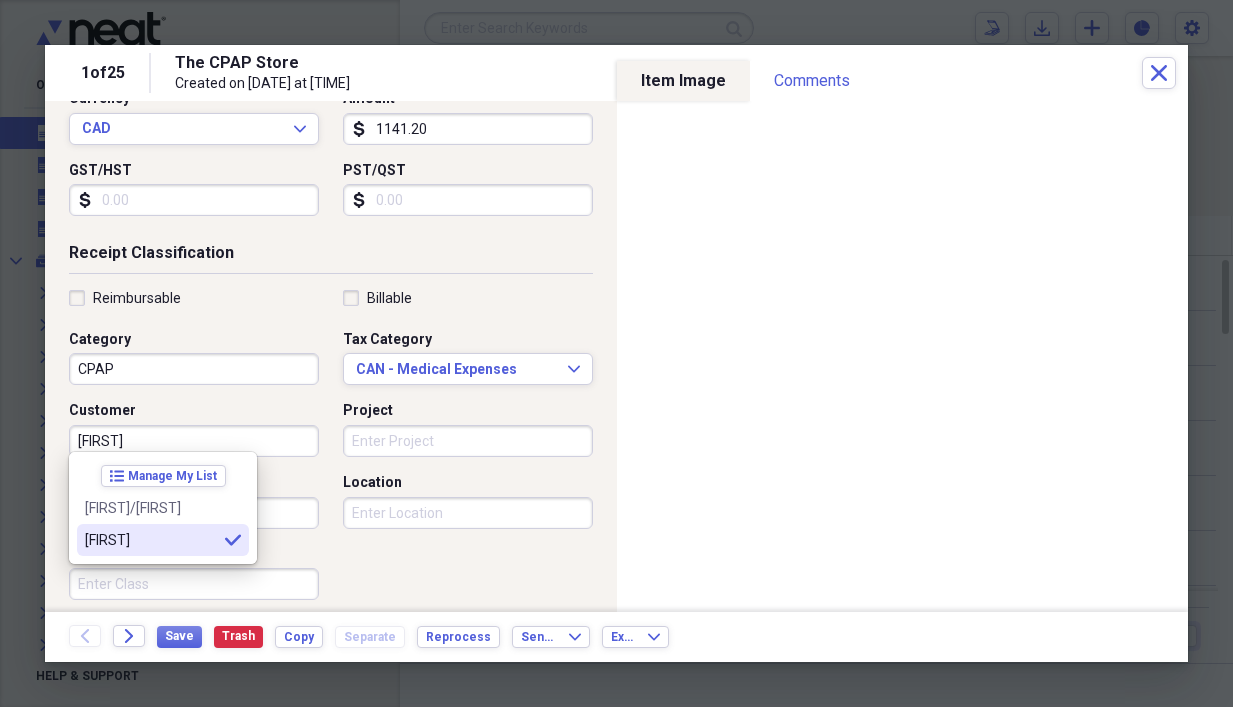 type on "[FIRST]" 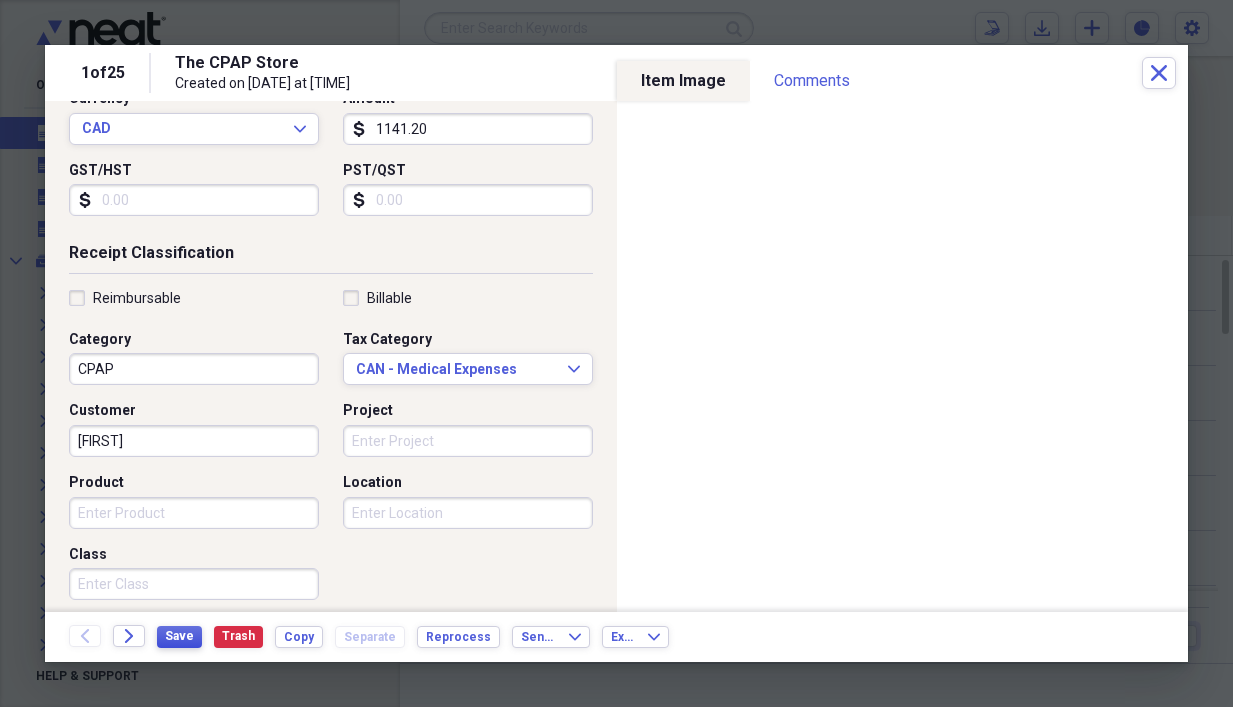 click on "Save" at bounding box center (179, 636) 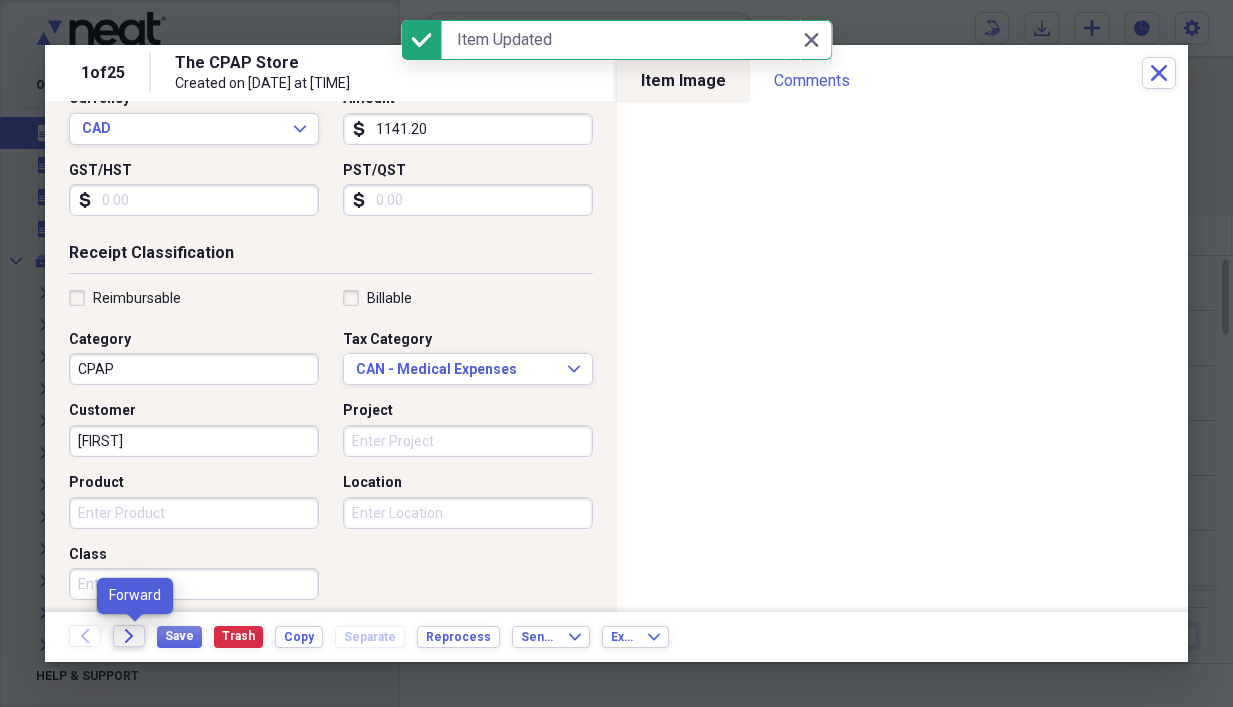 click on "Forward" 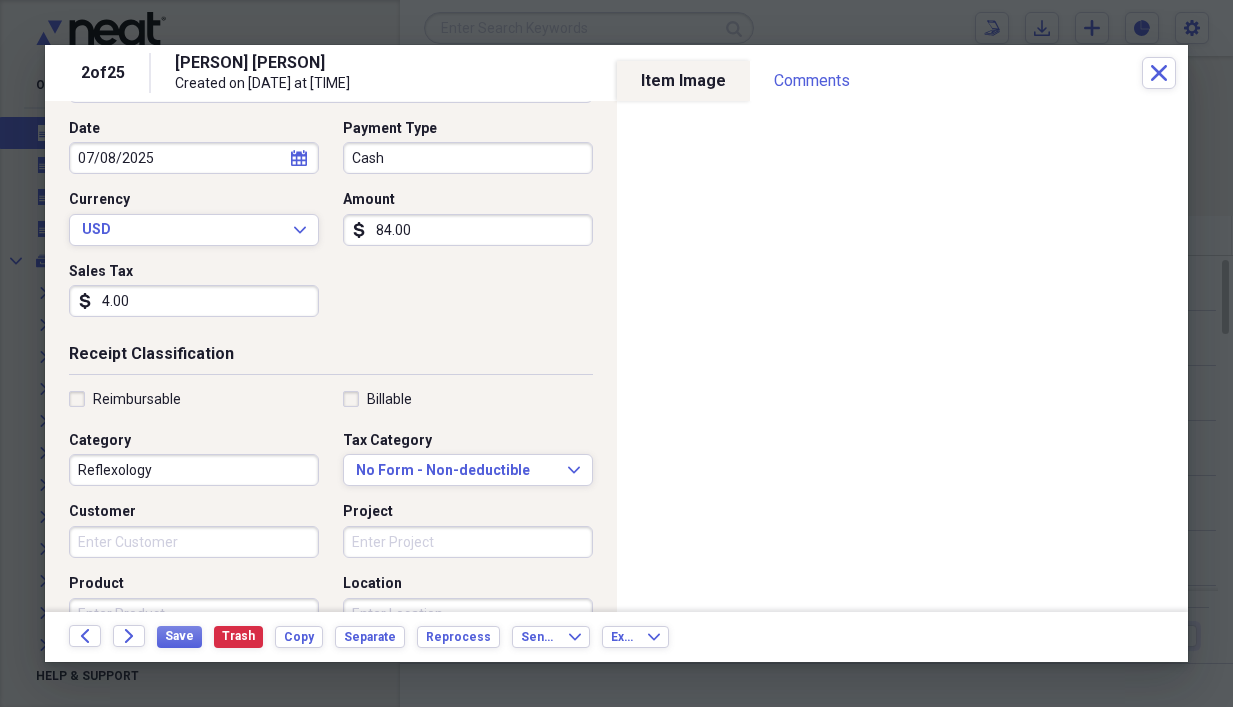 scroll, scrollTop: 200, scrollLeft: 0, axis: vertical 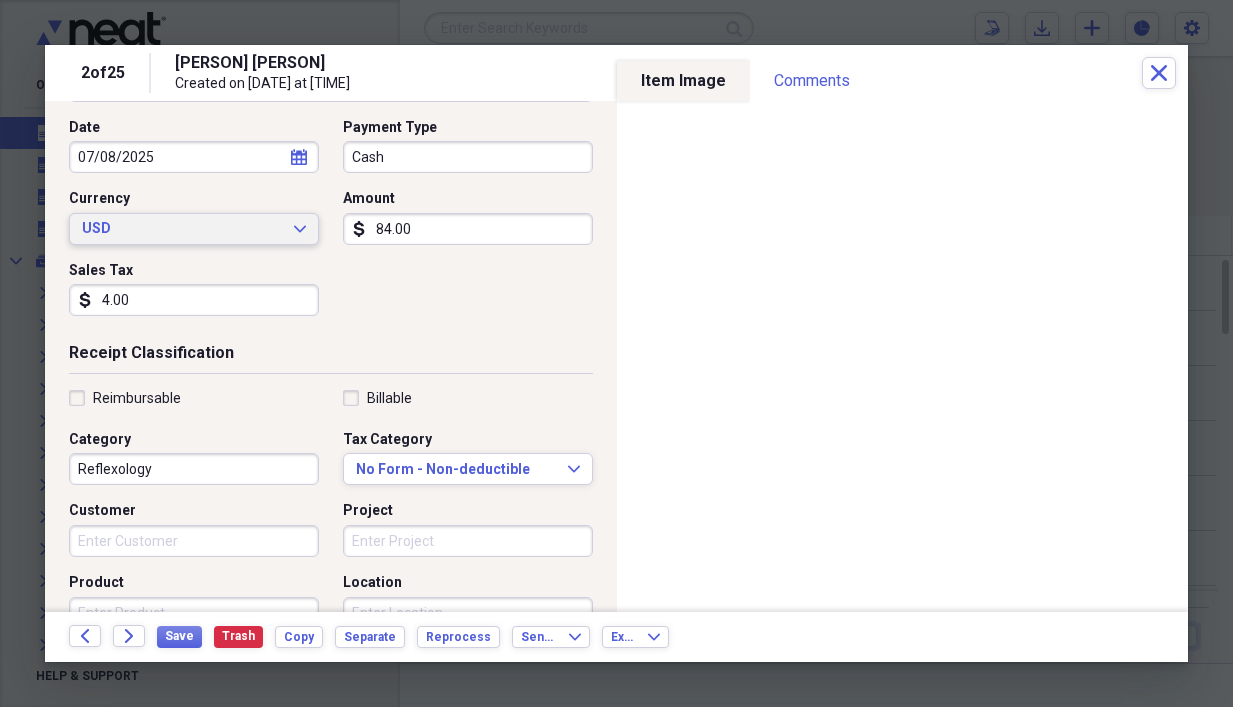 click on "USD" at bounding box center (182, 229) 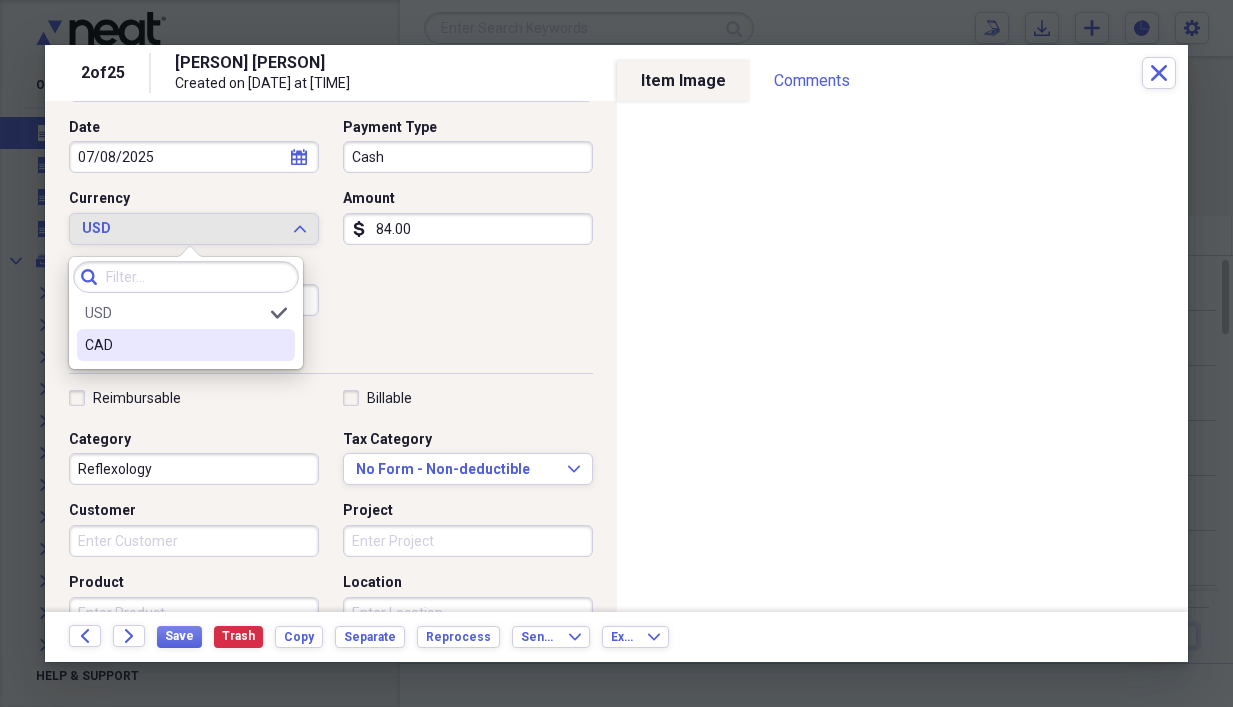 click on "CAD" at bounding box center [186, 345] 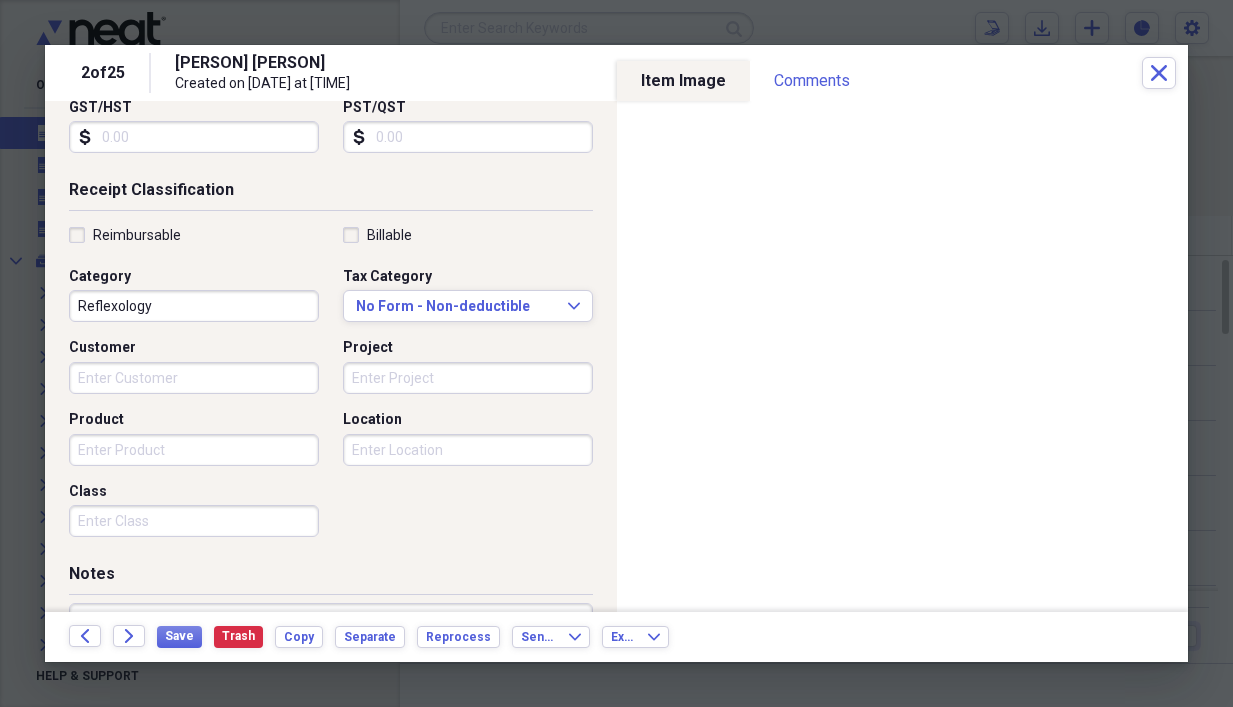 scroll, scrollTop: 400, scrollLeft: 0, axis: vertical 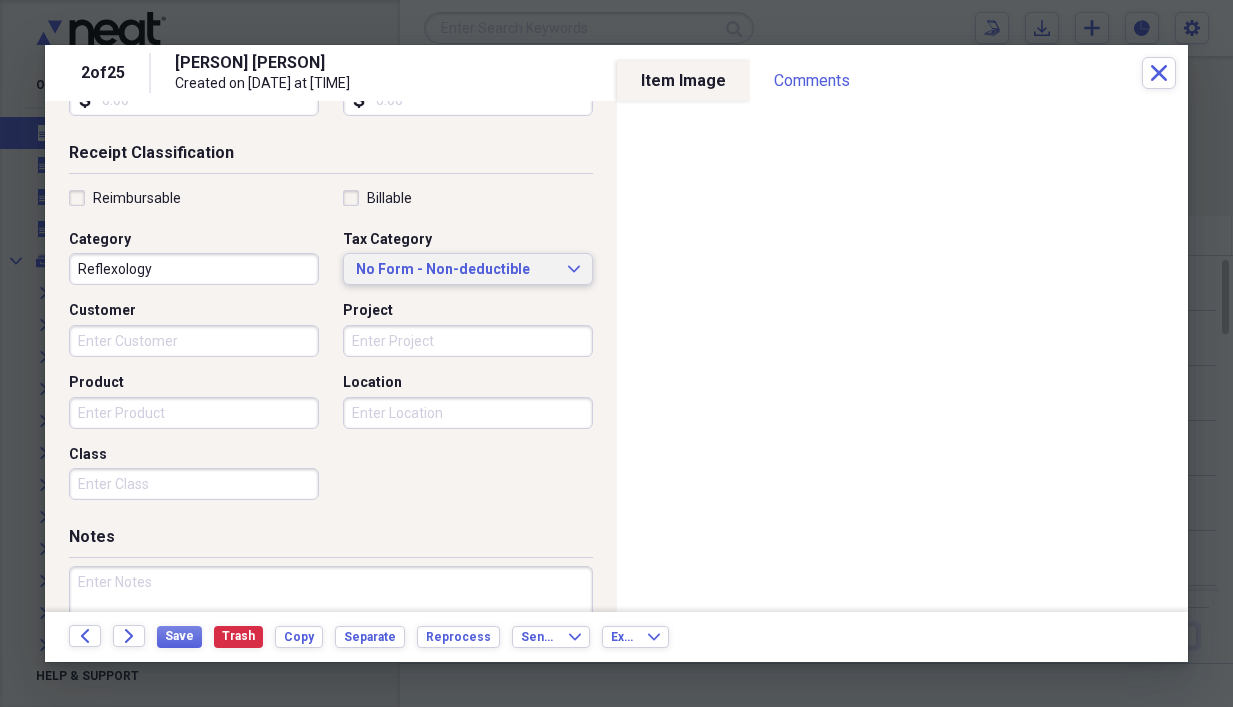 click on "No Form - Non-deductible Expand" at bounding box center (468, 269) 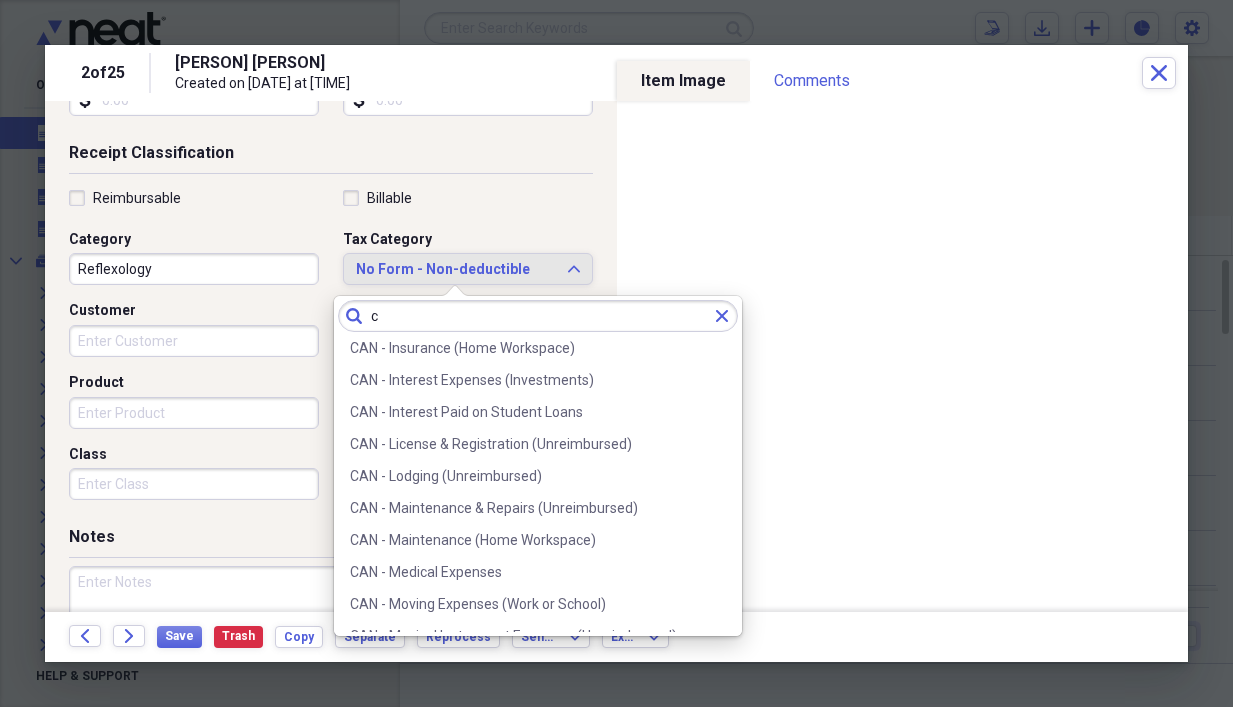 scroll, scrollTop: 700, scrollLeft: 0, axis: vertical 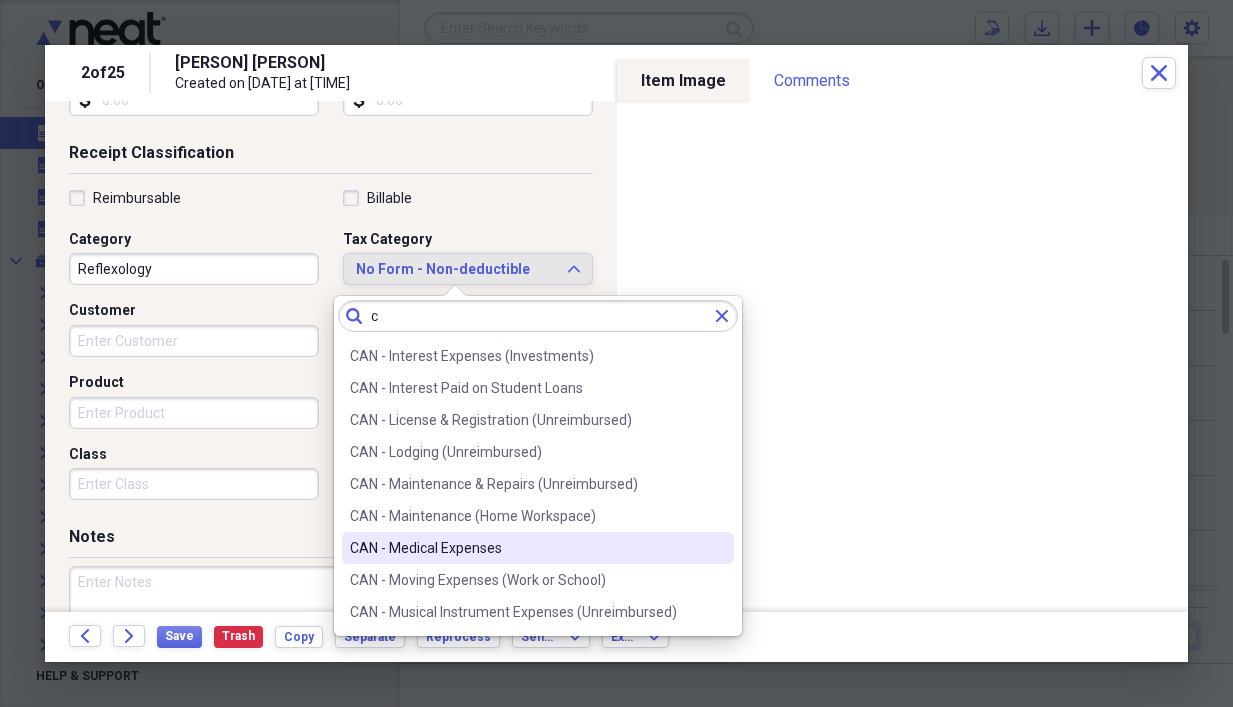 type on "c" 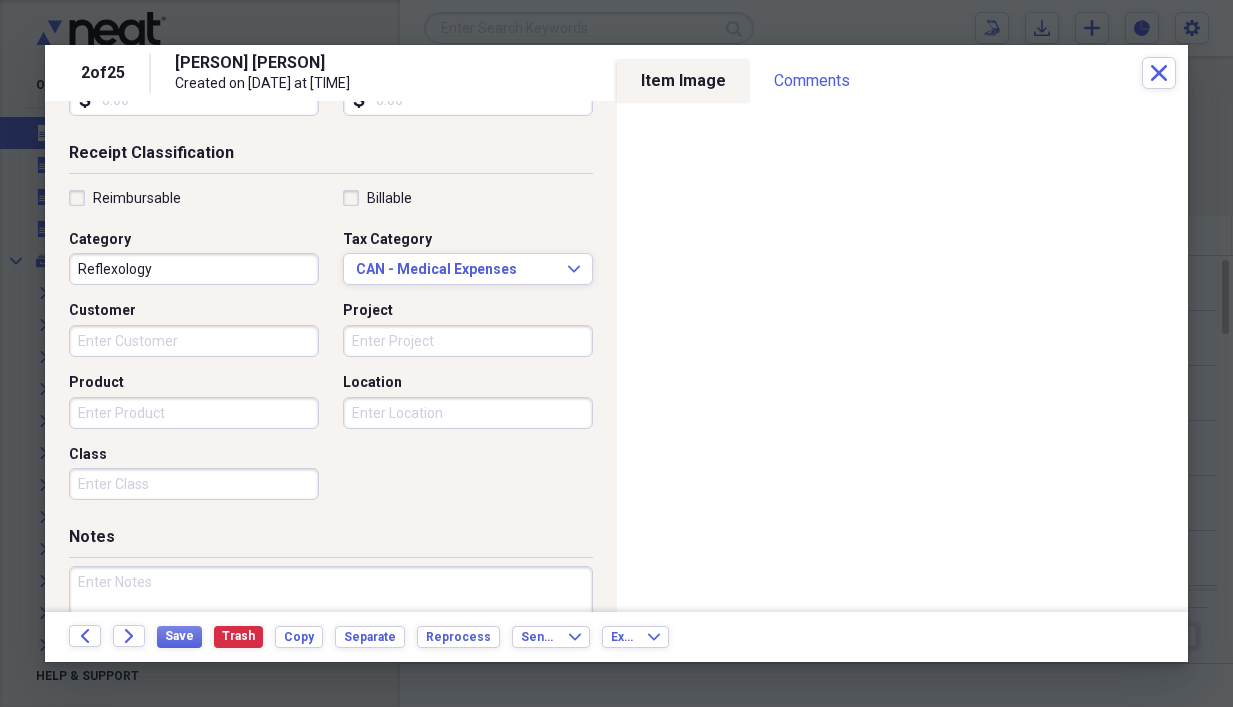 click on "Customer" at bounding box center (194, 341) 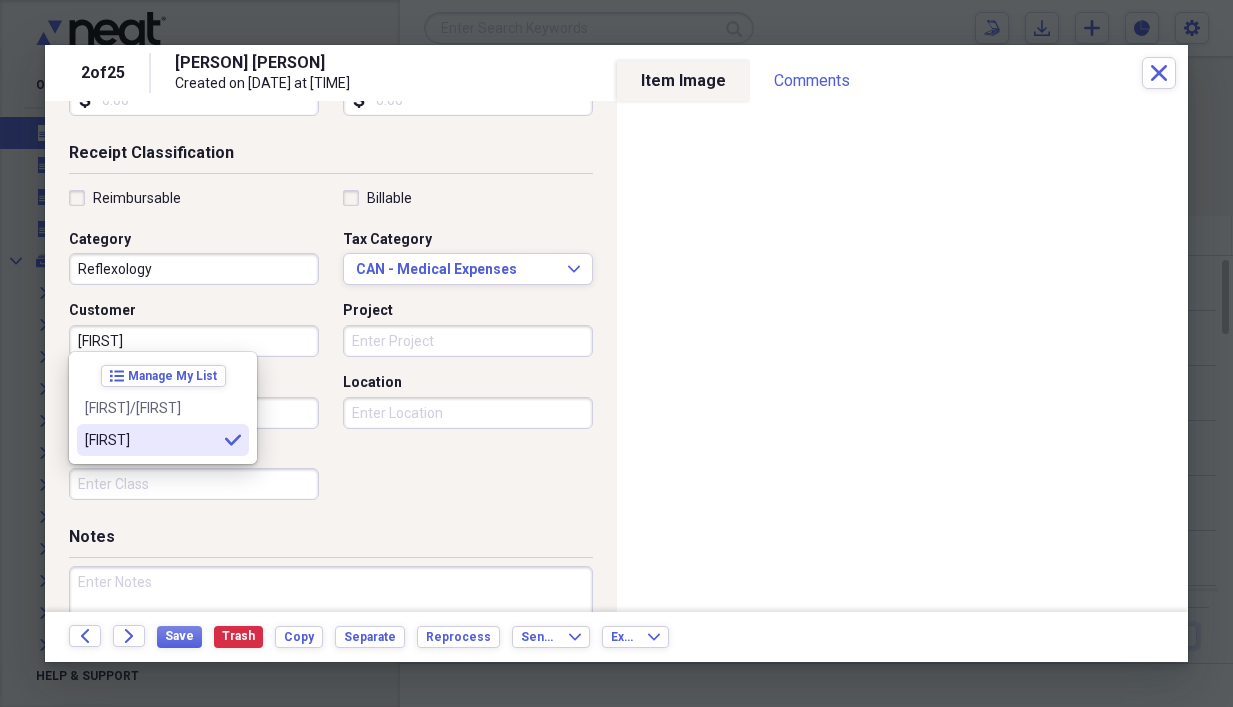 type on "[FIRST]" 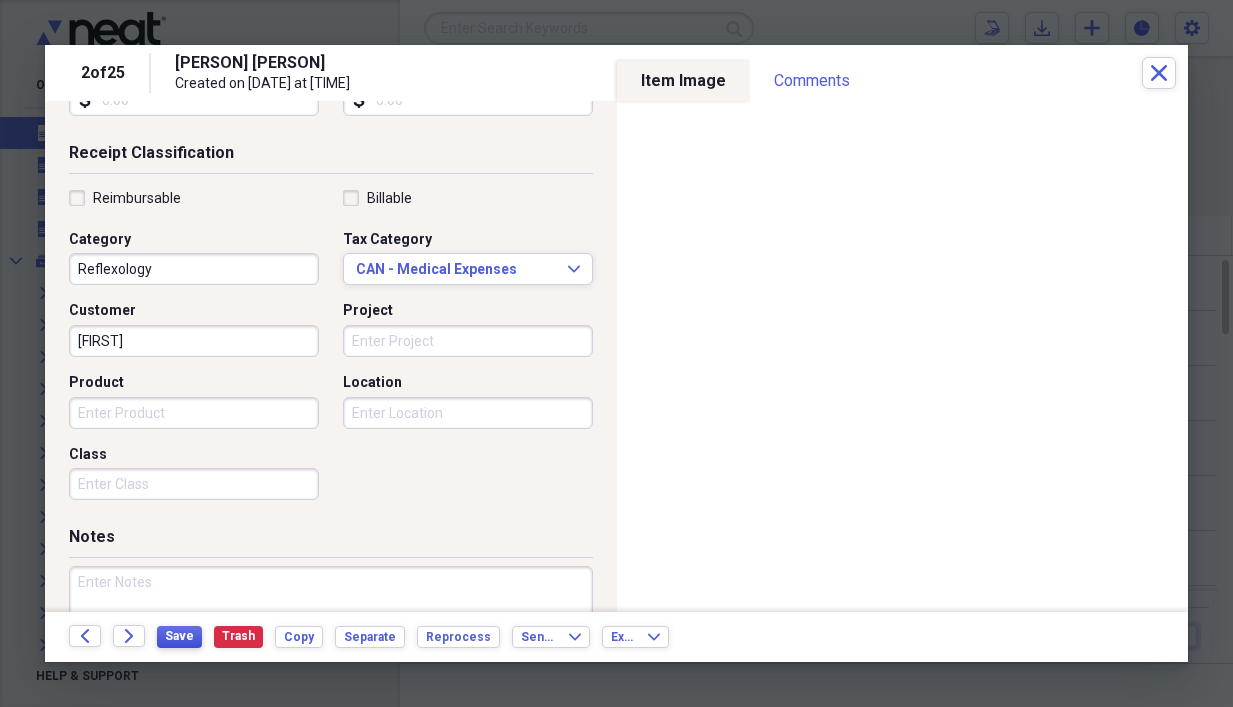 click on "Save" at bounding box center [179, 636] 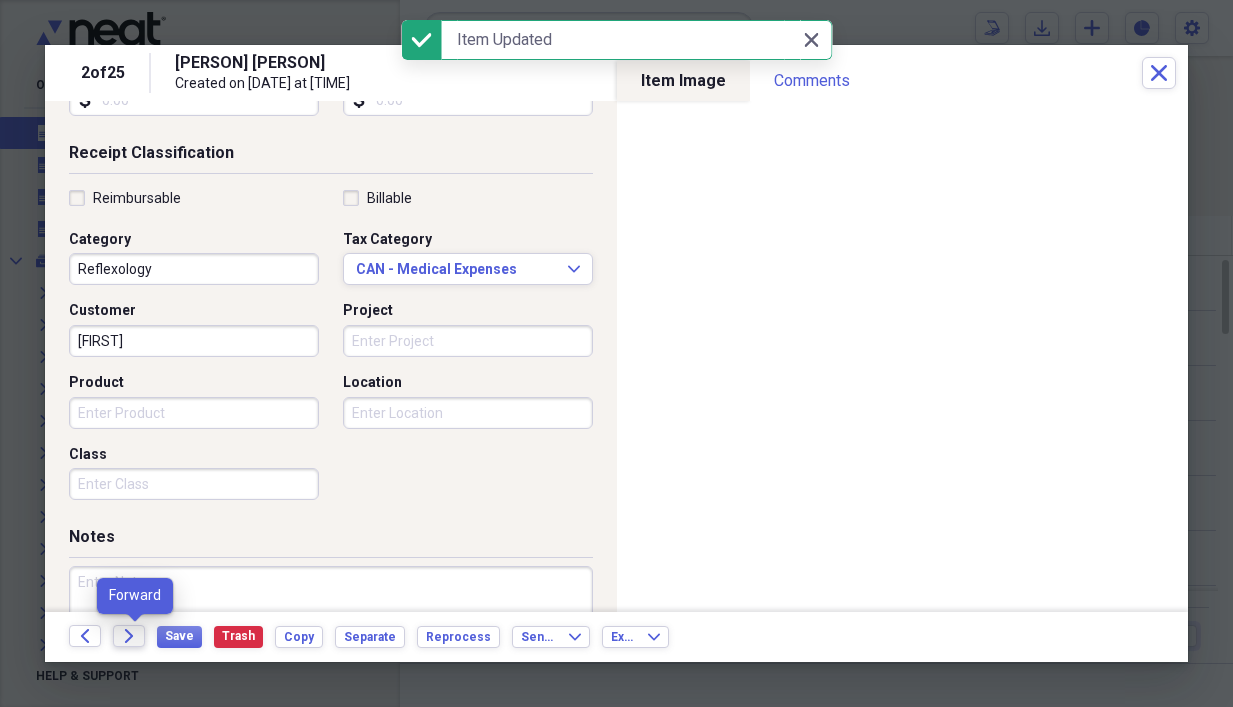 click 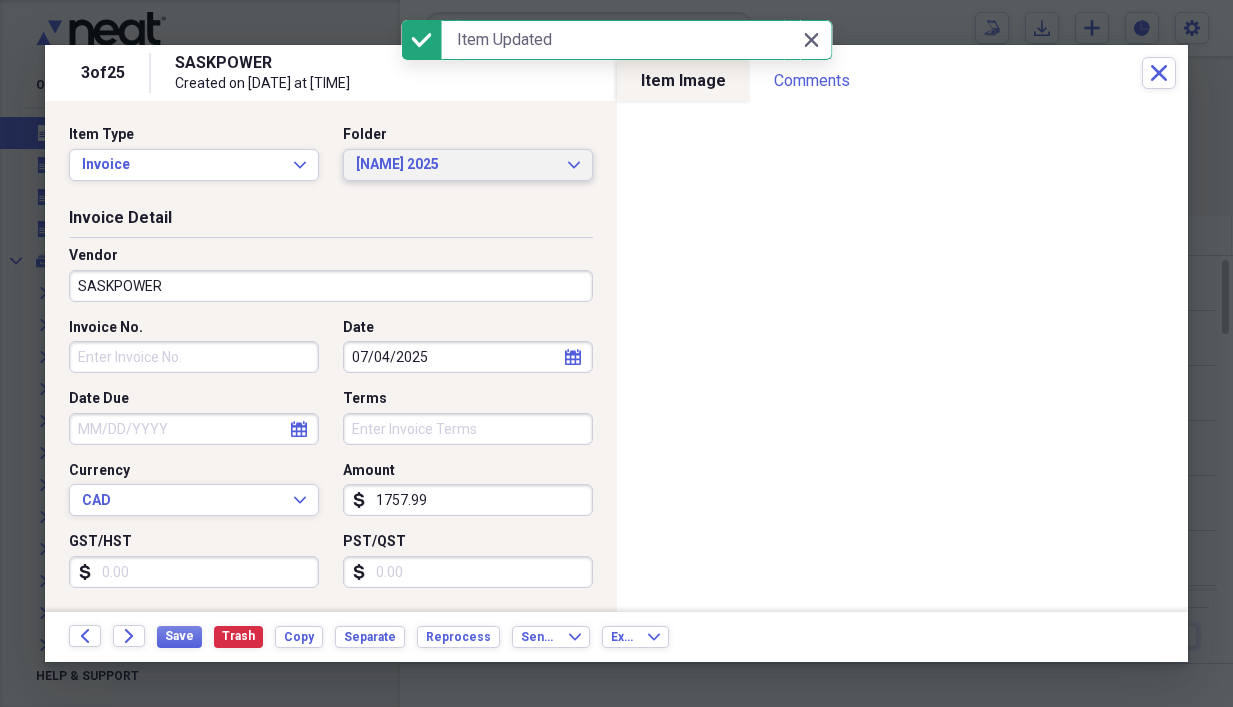 click on "[NAME] 2025" at bounding box center [456, 165] 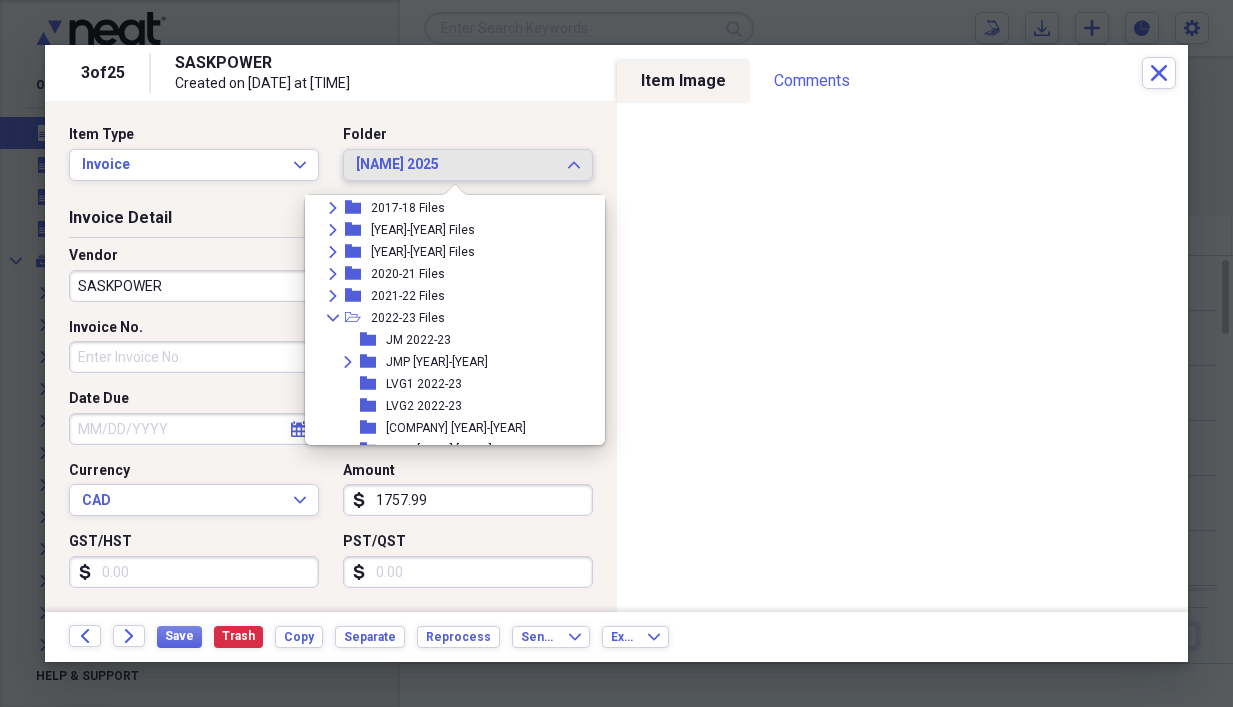 scroll, scrollTop: 300, scrollLeft: 0, axis: vertical 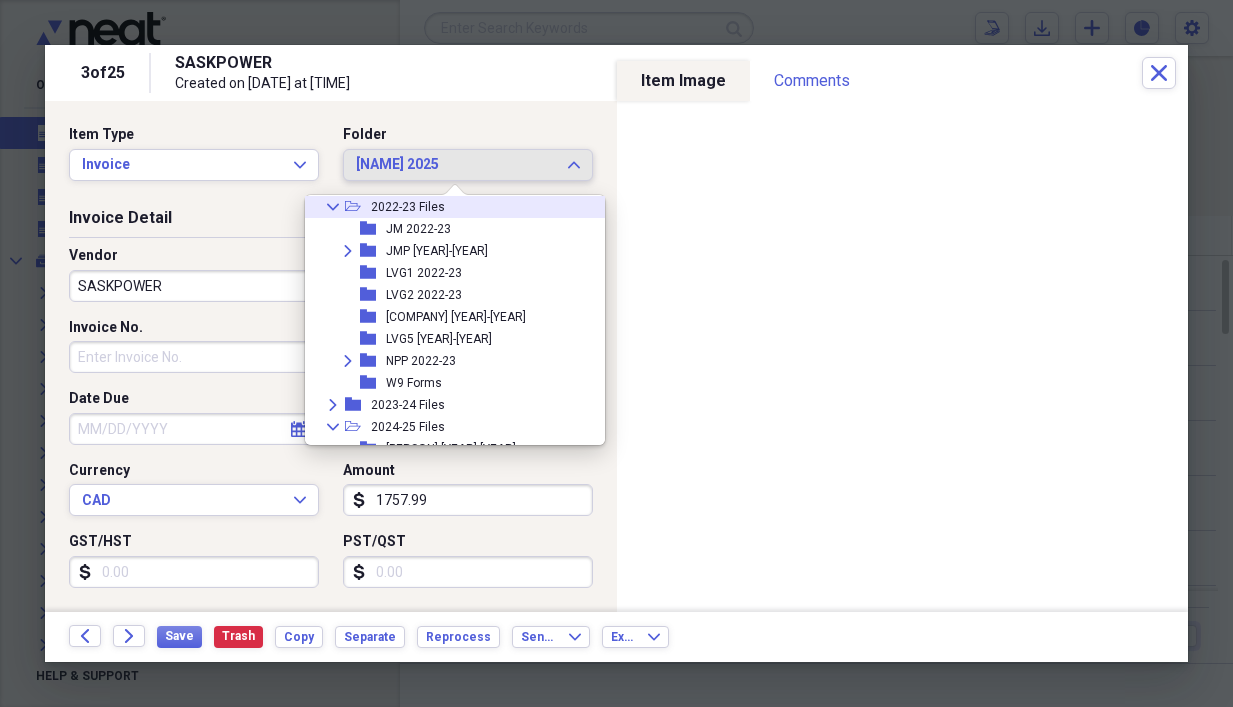 click on "Collapse" 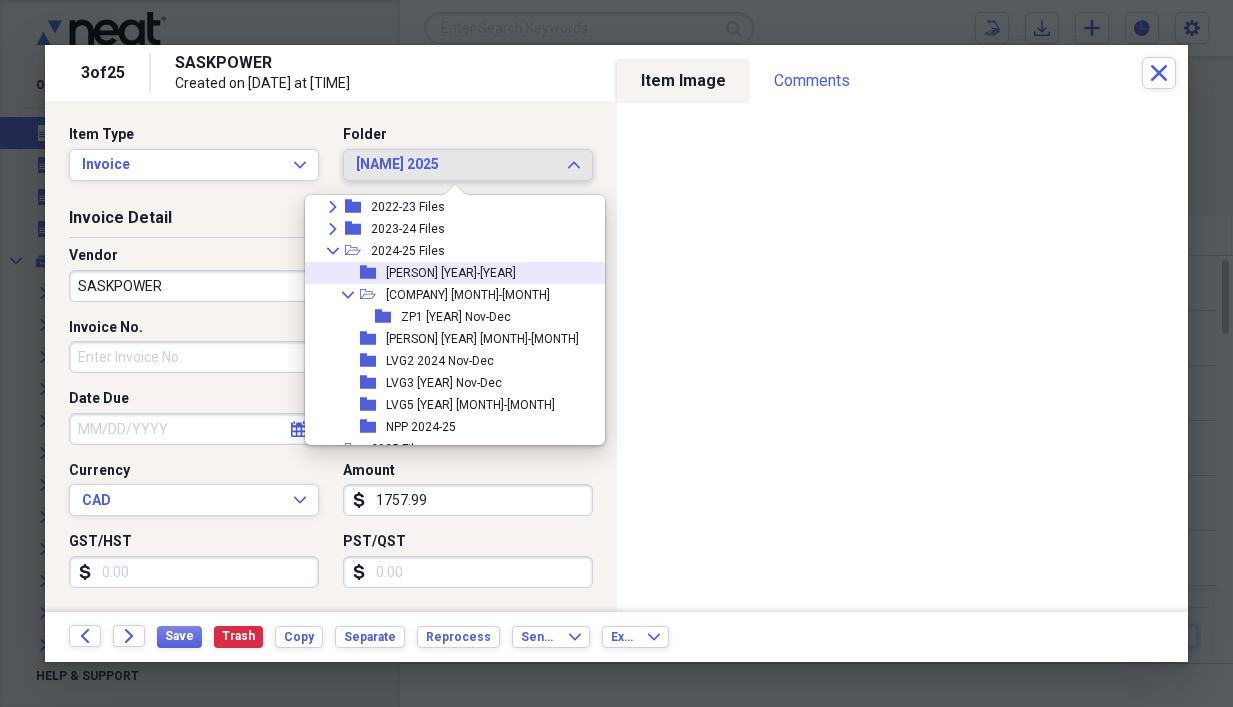 drag, startPoint x: 333, startPoint y: 254, endPoint x: 324, endPoint y: 269, distance: 17.492855 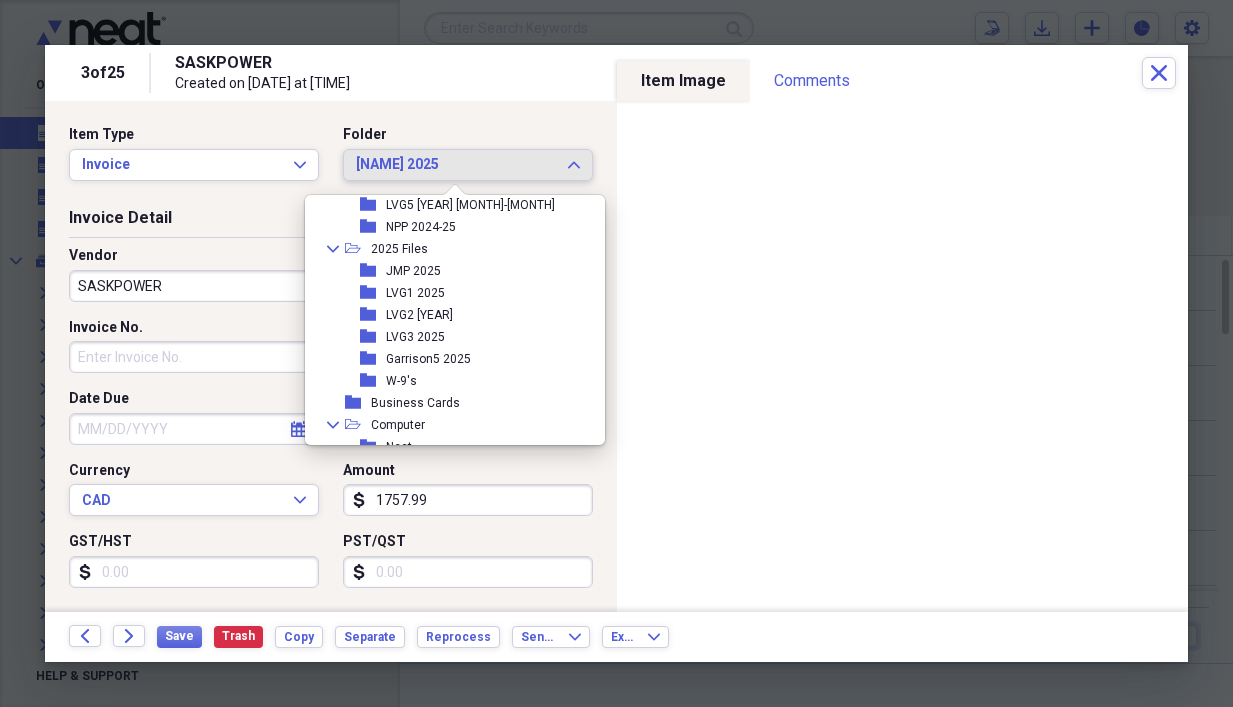 scroll, scrollTop: 400, scrollLeft: 0, axis: vertical 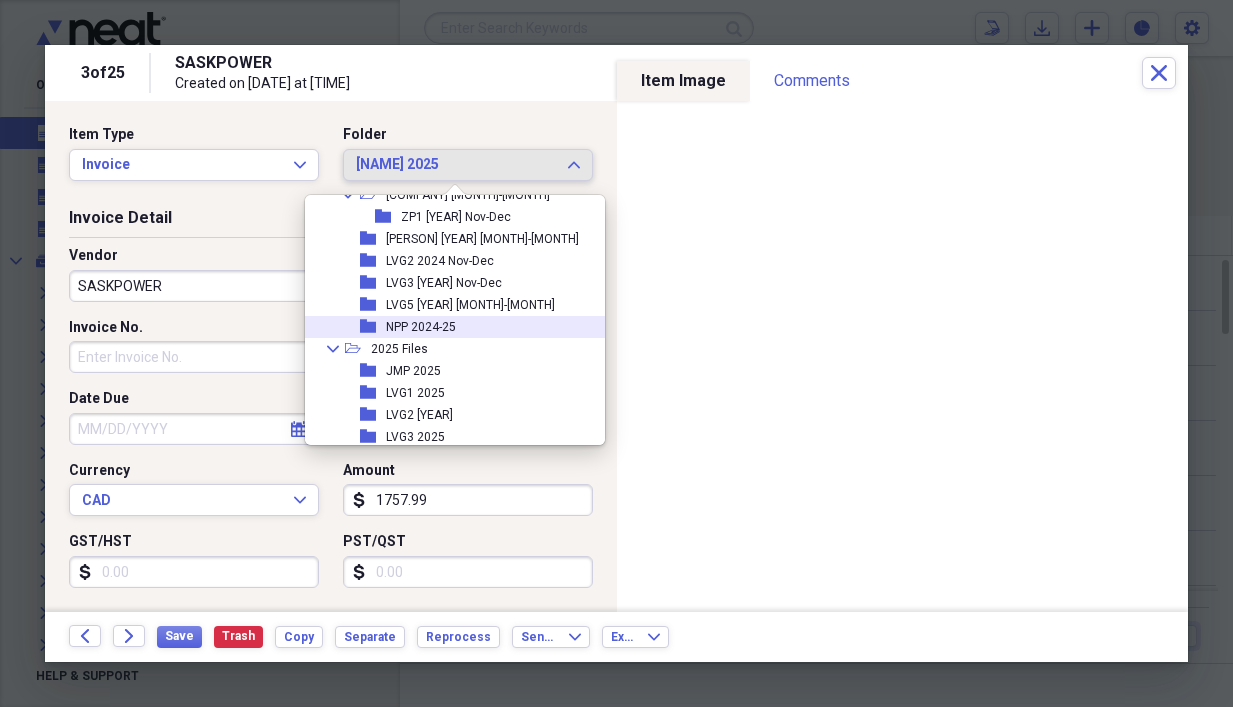 click on "folder NPP 2024-25" at bounding box center (461, 327) 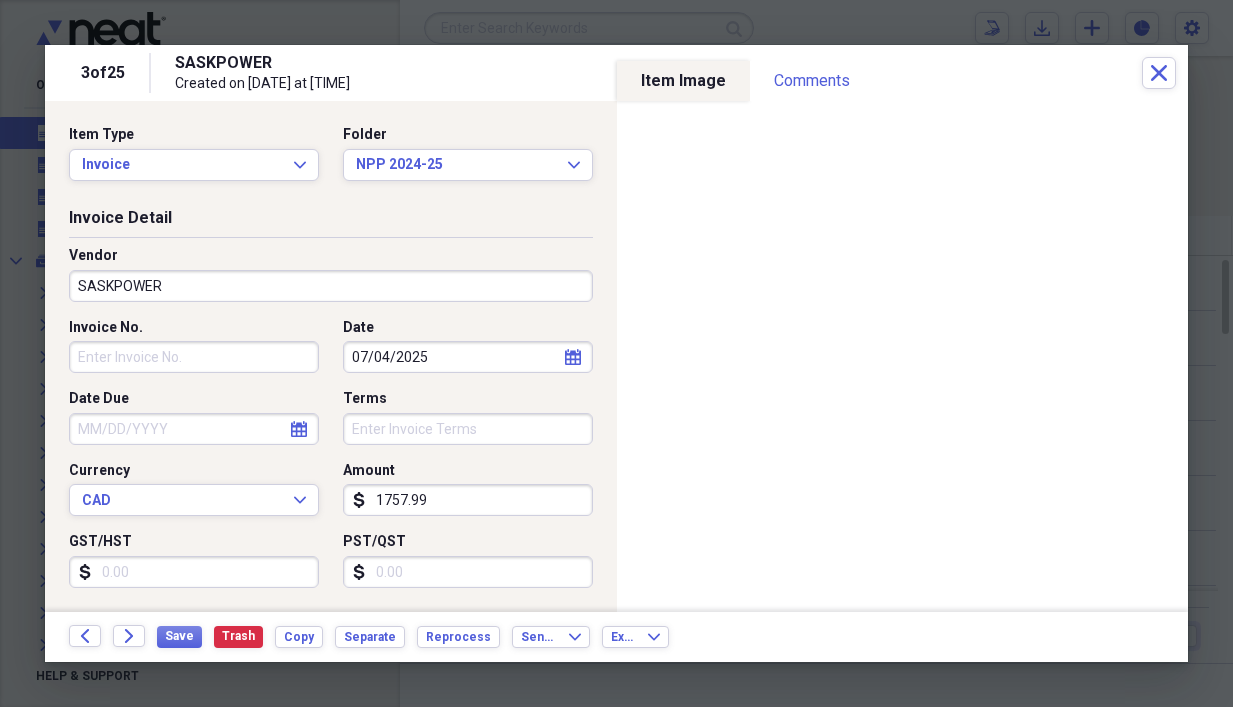 click on "Invoice No." at bounding box center (194, 357) 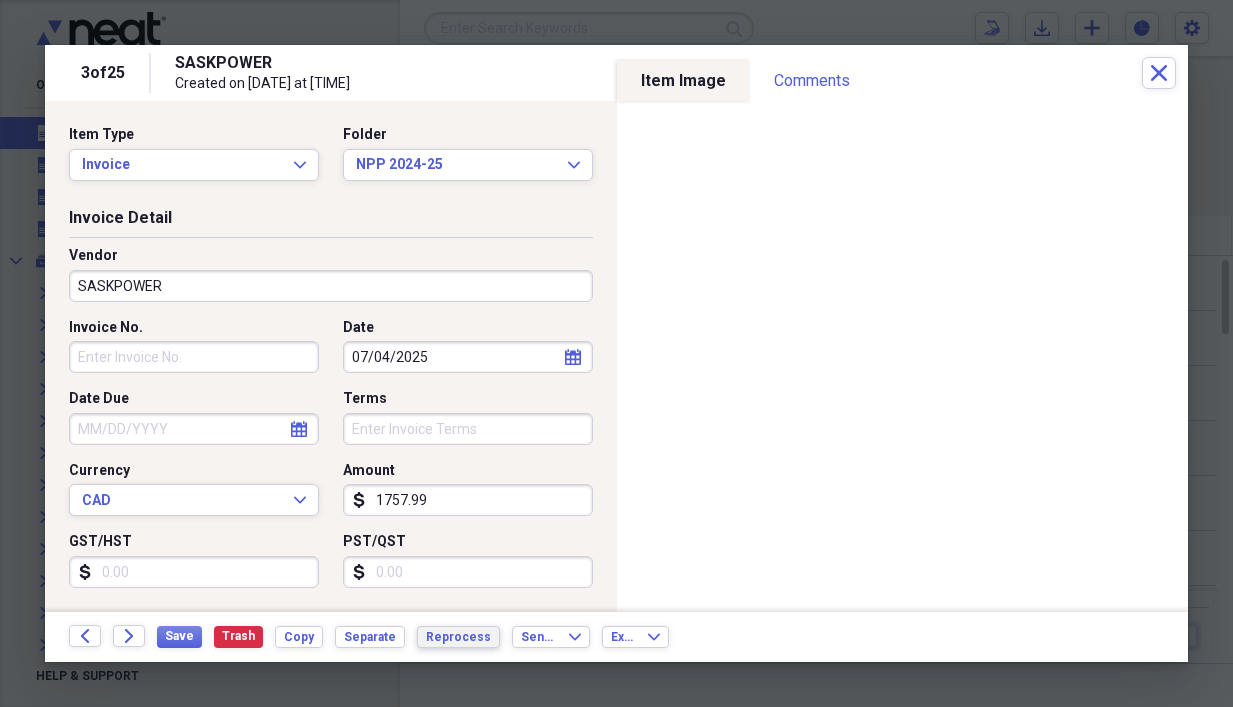 click on "Reprocess" at bounding box center [458, 637] 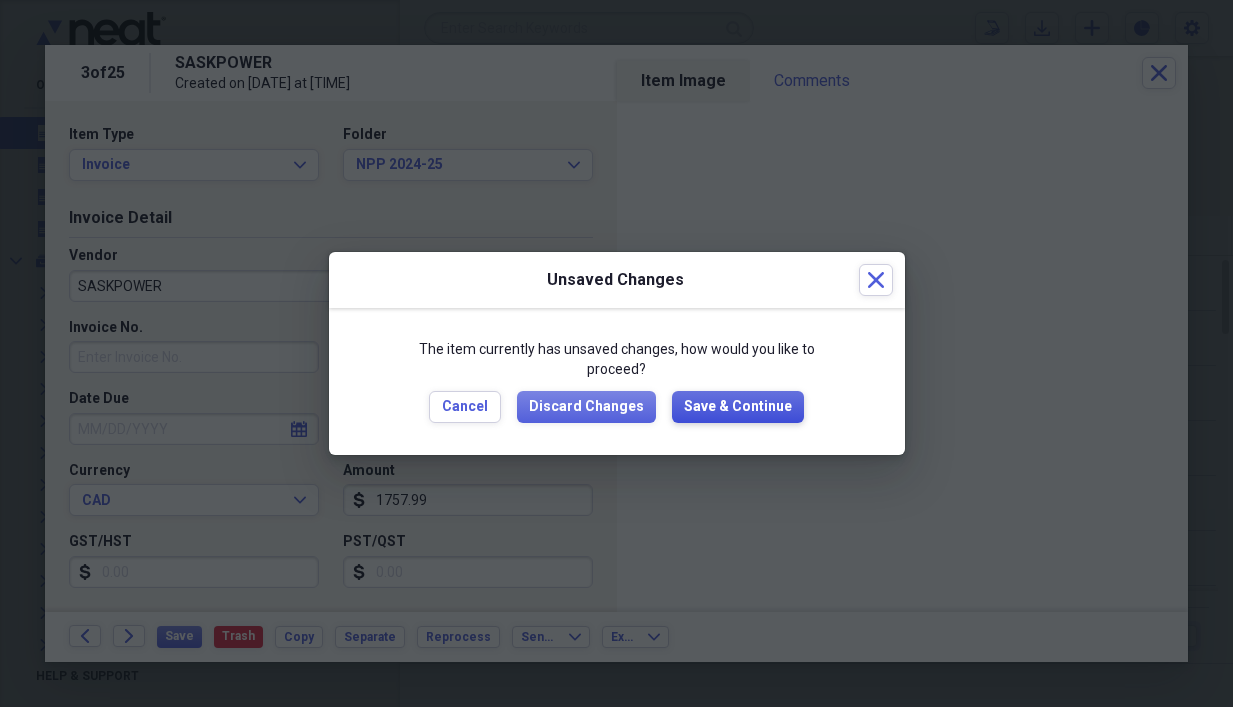 click on "Save & Continue" at bounding box center [738, 407] 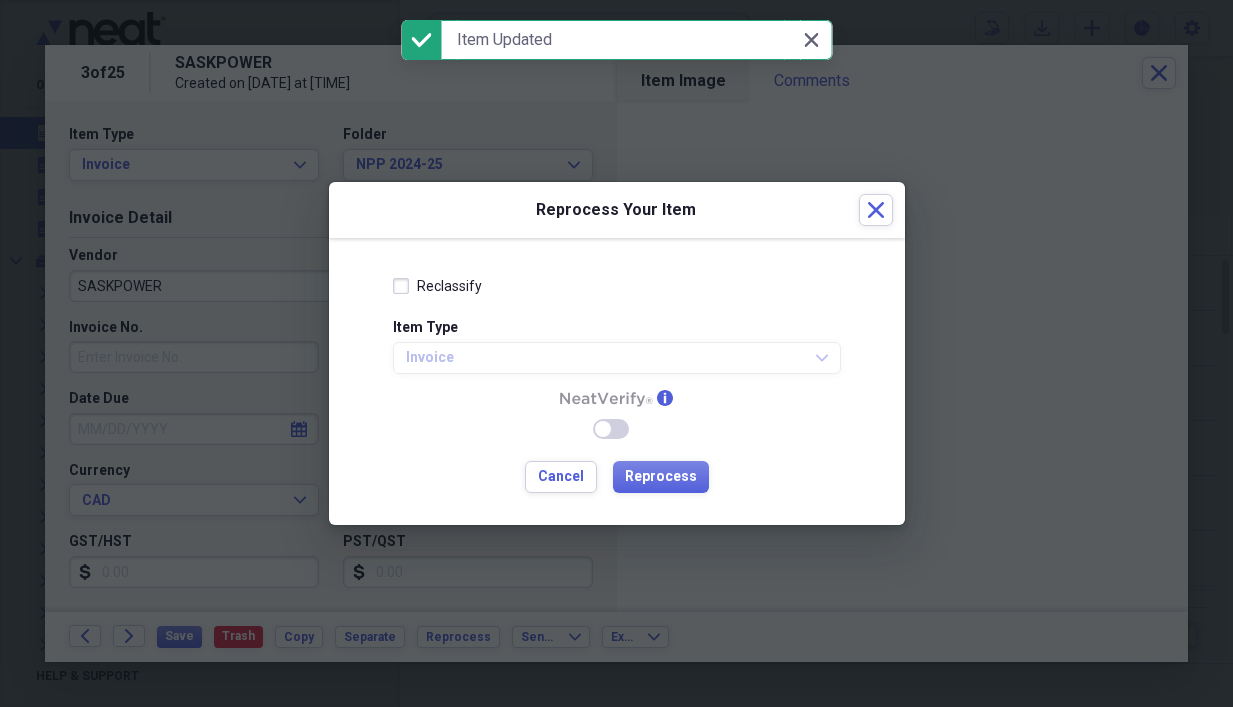 click at bounding box center [603, 429] 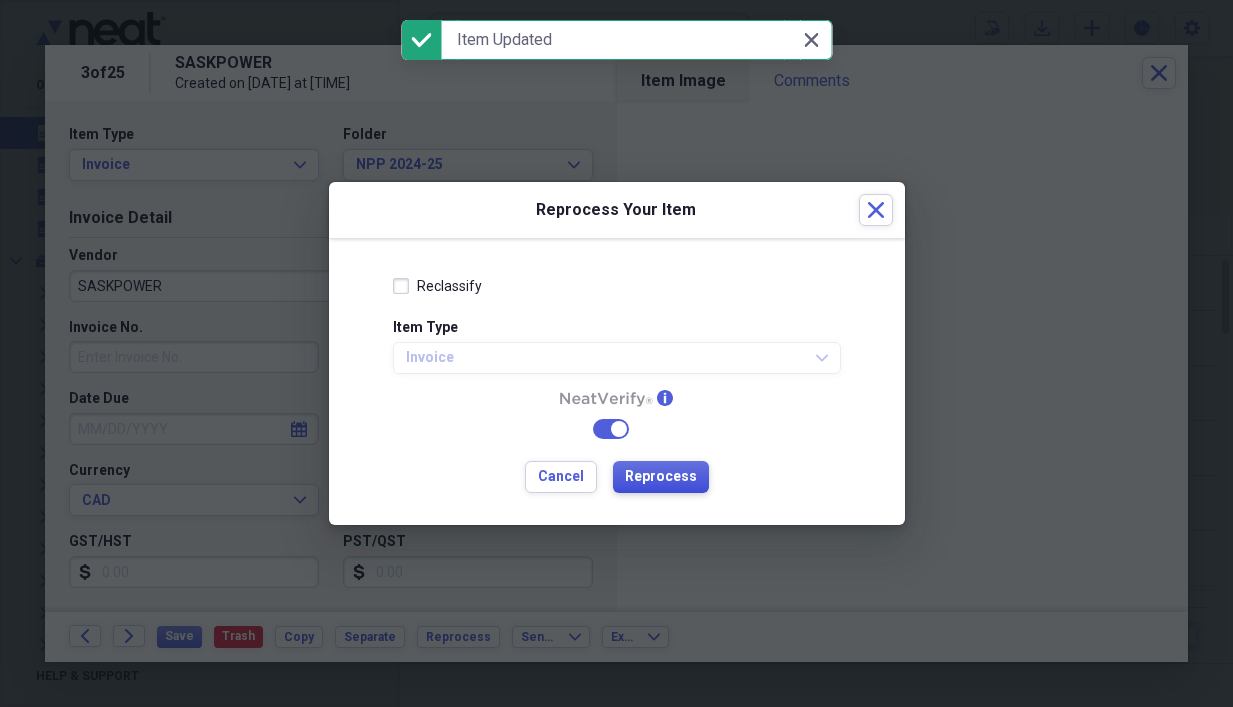 click on "Reprocess" at bounding box center (661, 477) 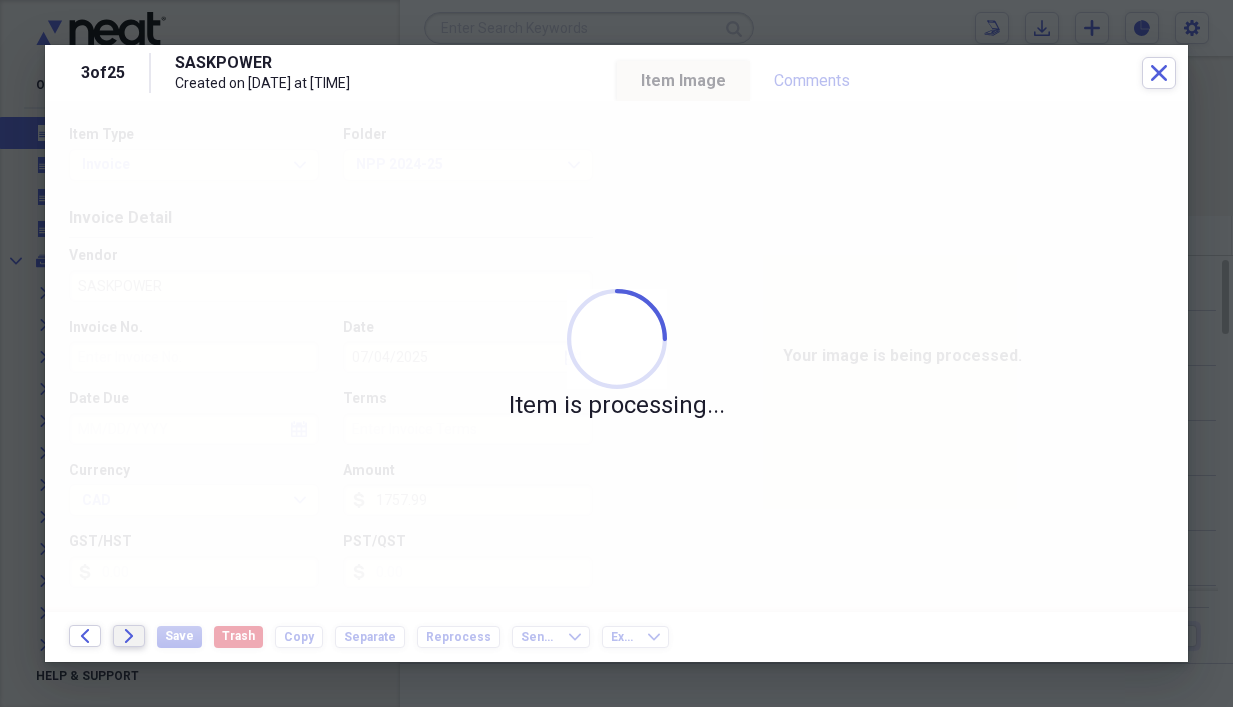 click 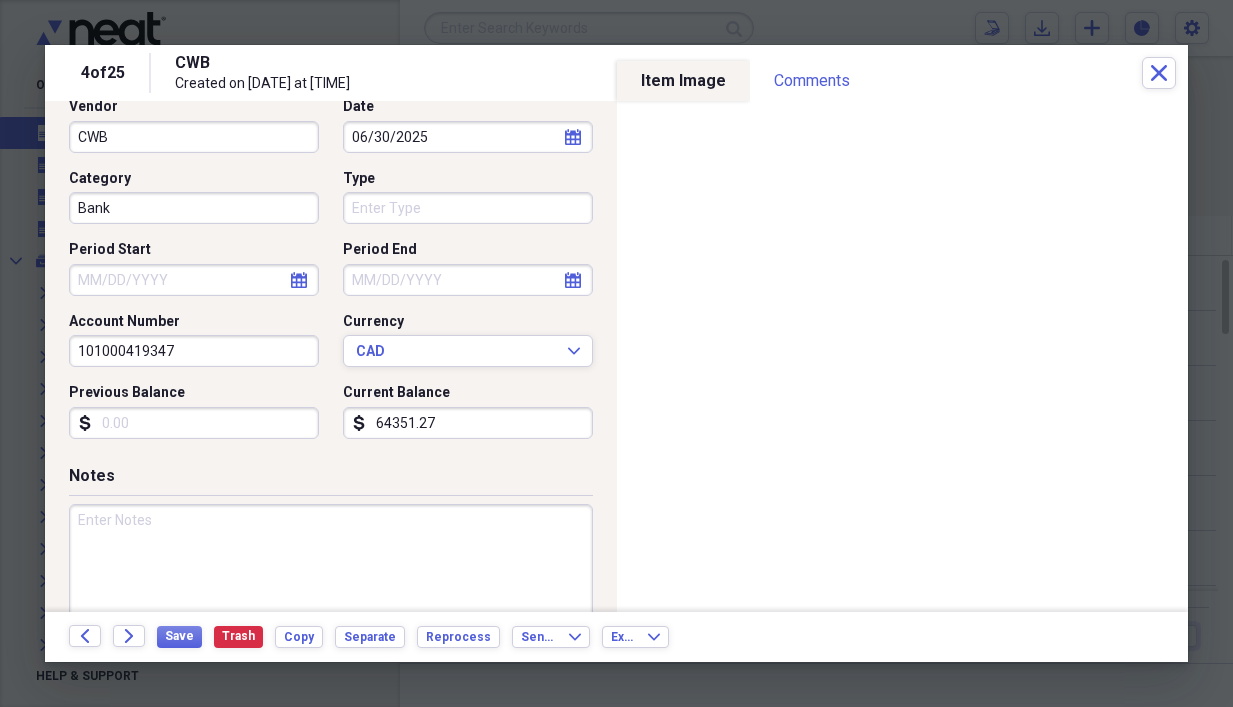 scroll, scrollTop: 193, scrollLeft: 0, axis: vertical 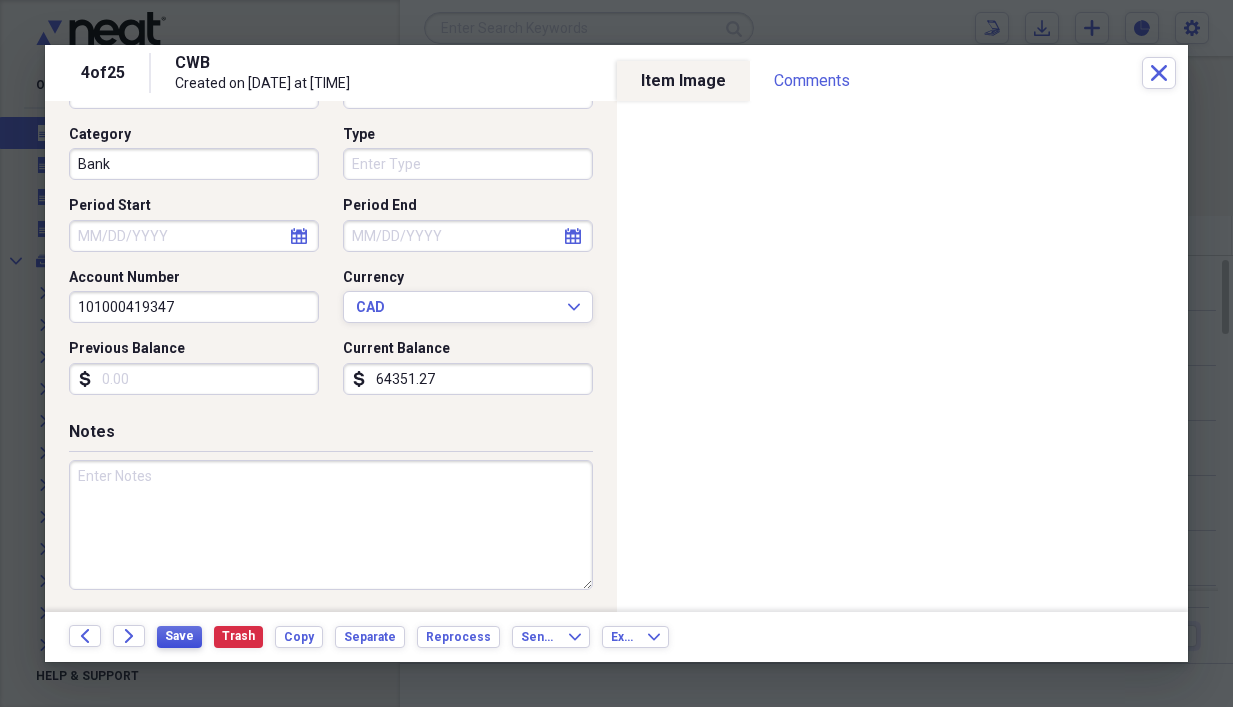 click on "Save" at bounding box center [179, 636] 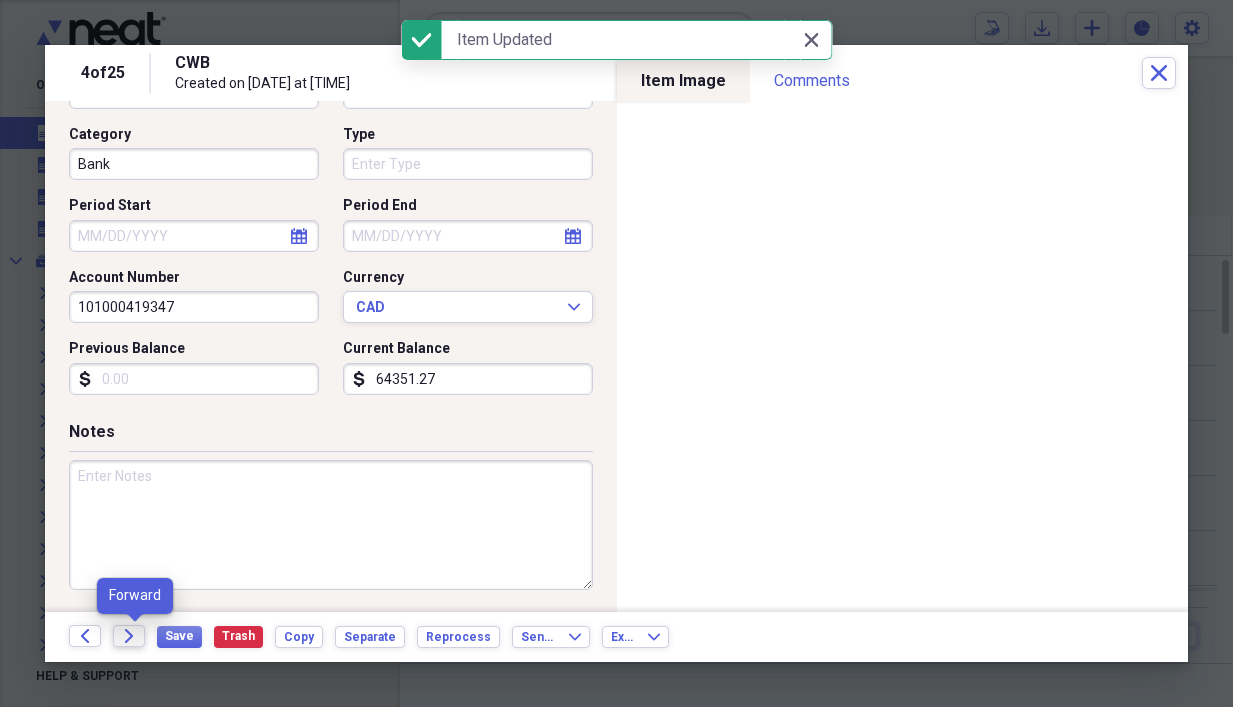 click 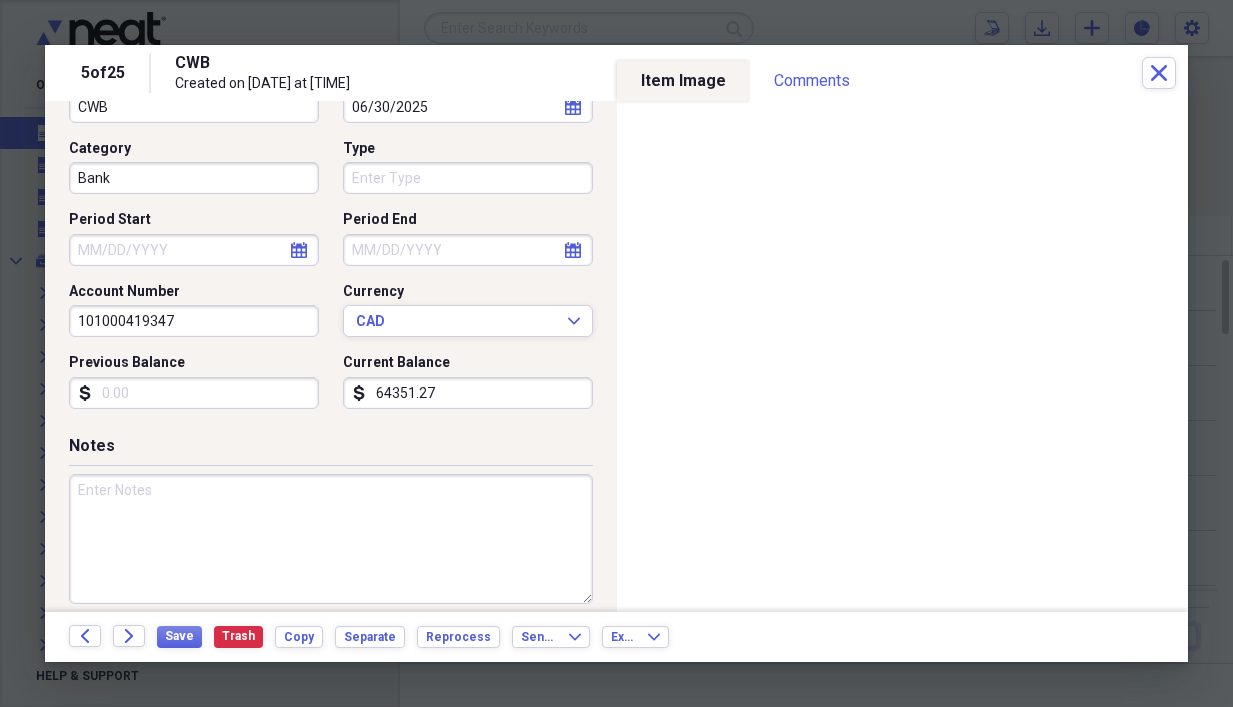 scroll, scrollTop: 193, scrollLeft: 0, axis: vertical 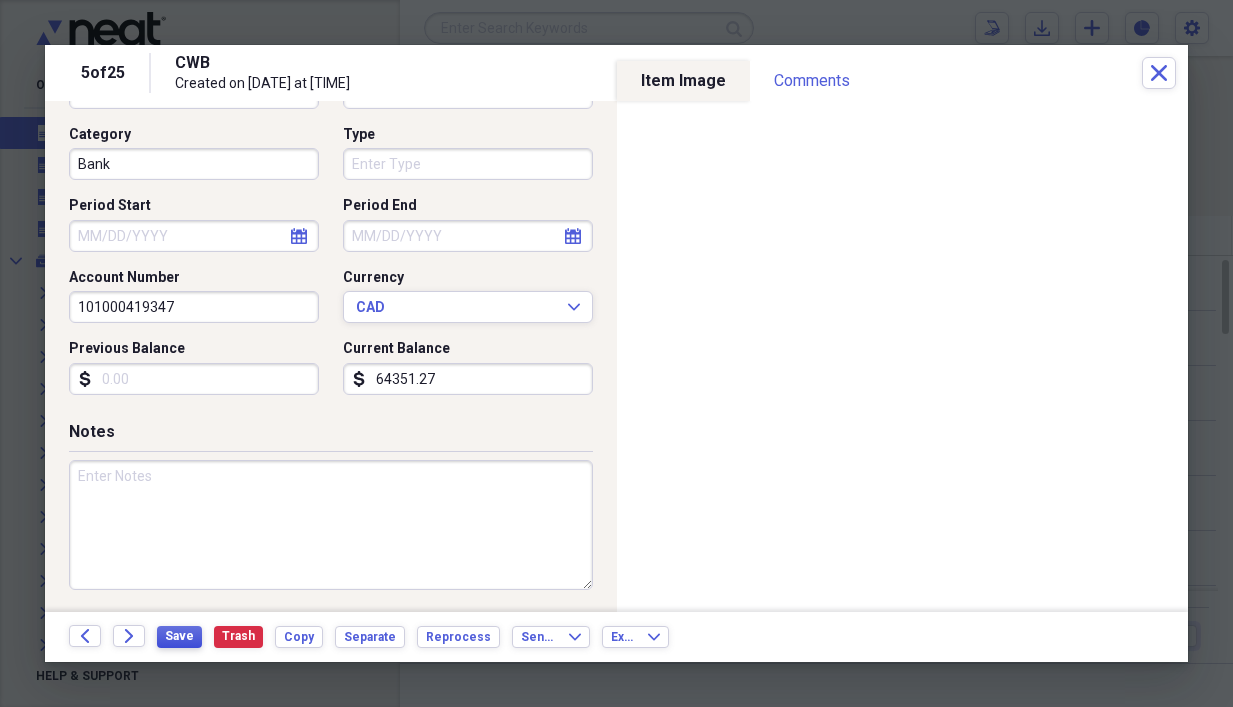 click on "Save" at bounding box center [179, 636] 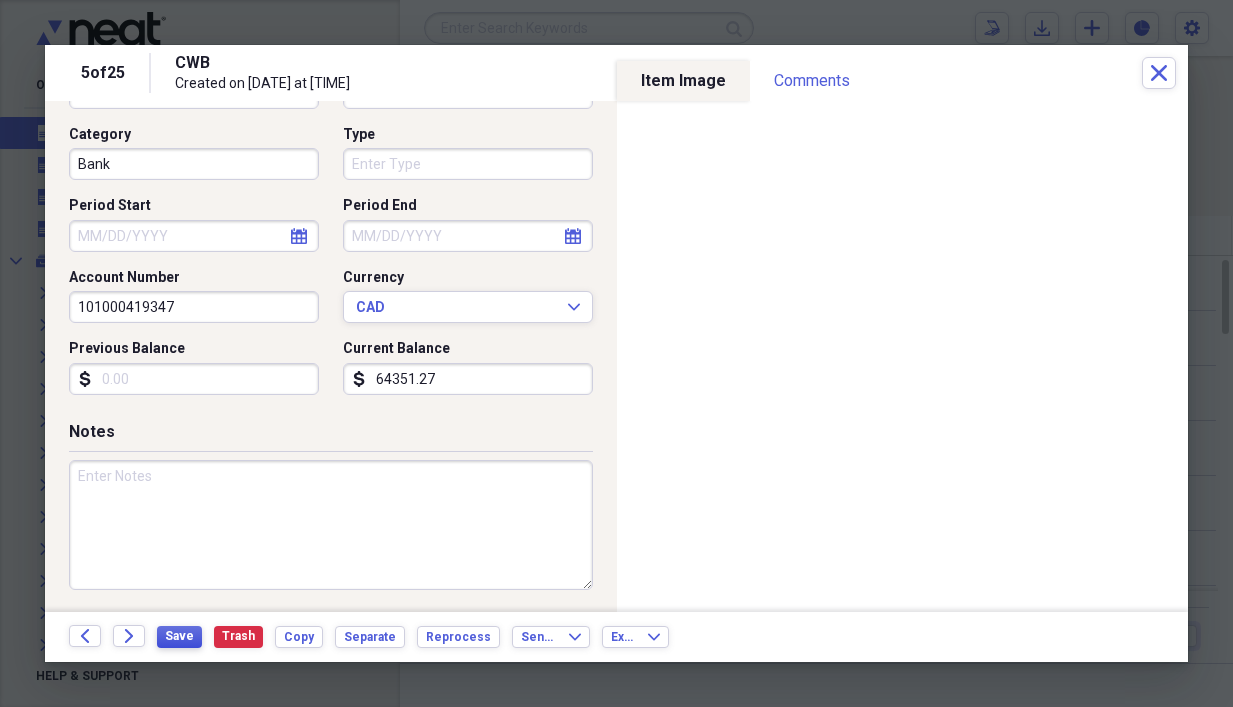 scroll, scrollTop: 0, scrollLeft: 0, axis: both 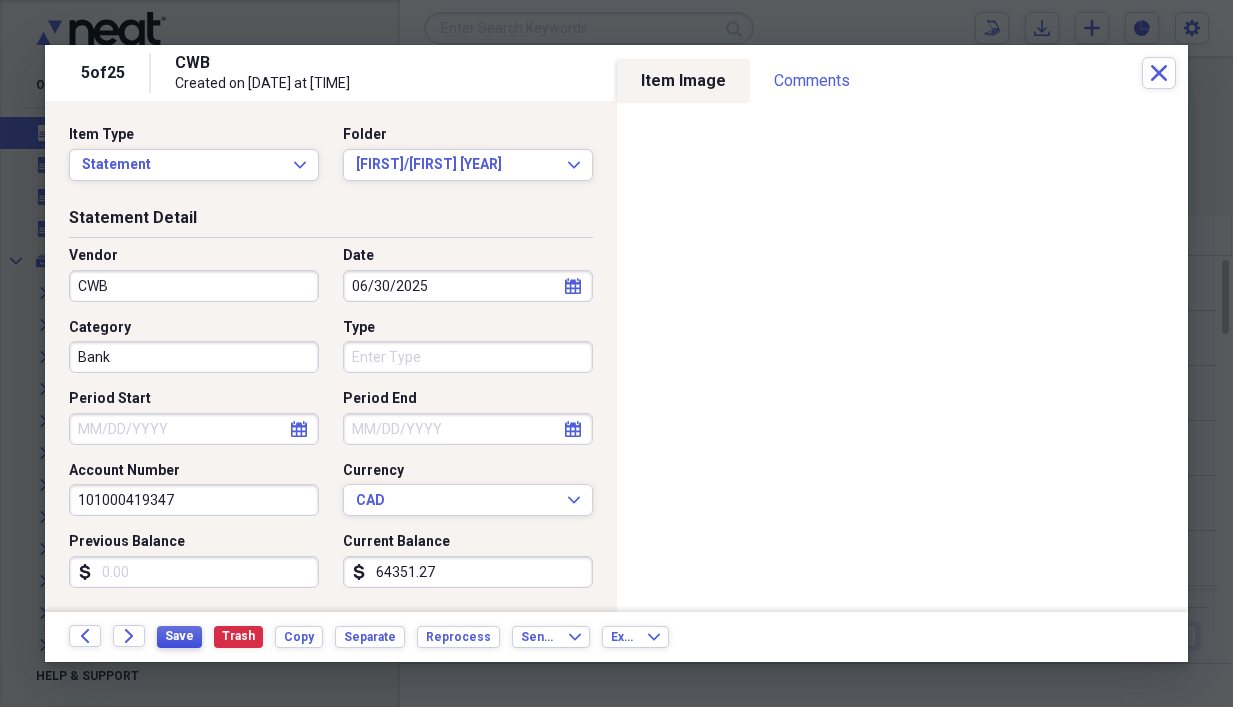 click on "Save" at bounding box center (179, 636) 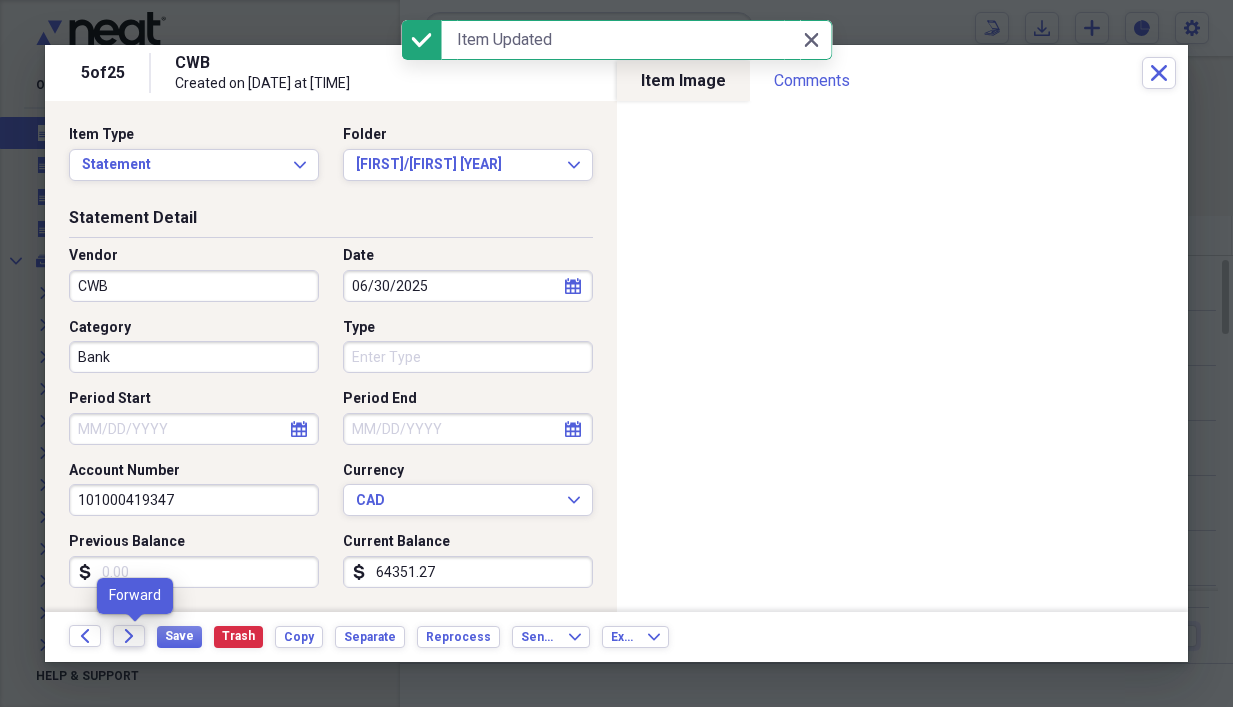 click on "Forward" 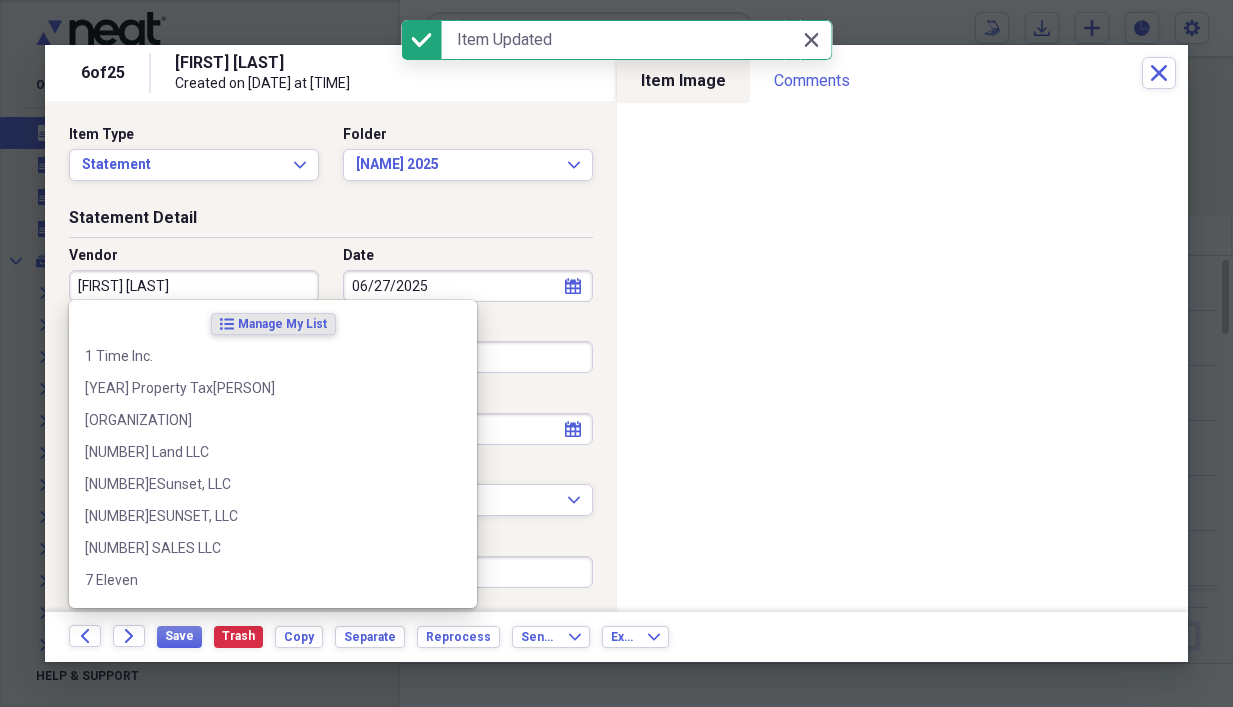 click on "[FIRST] [LAST]" at bounding box center (194, 286) 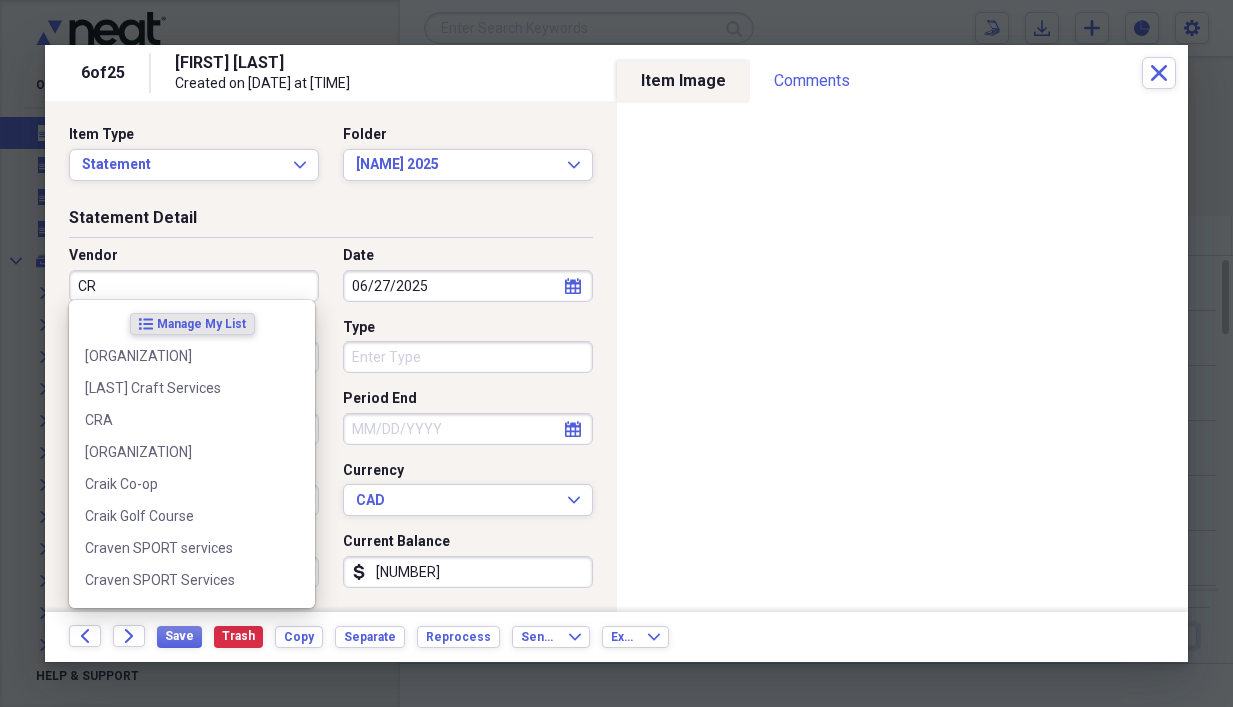 type on "CRA" 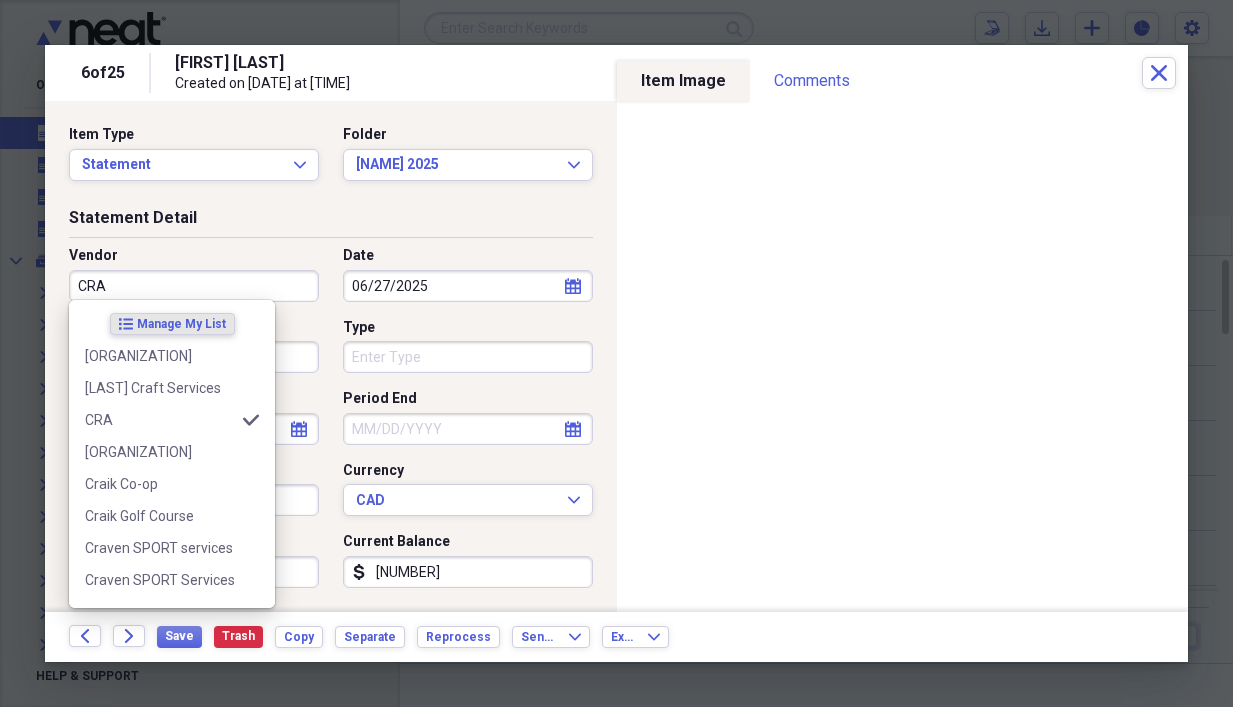 type on "NOA" 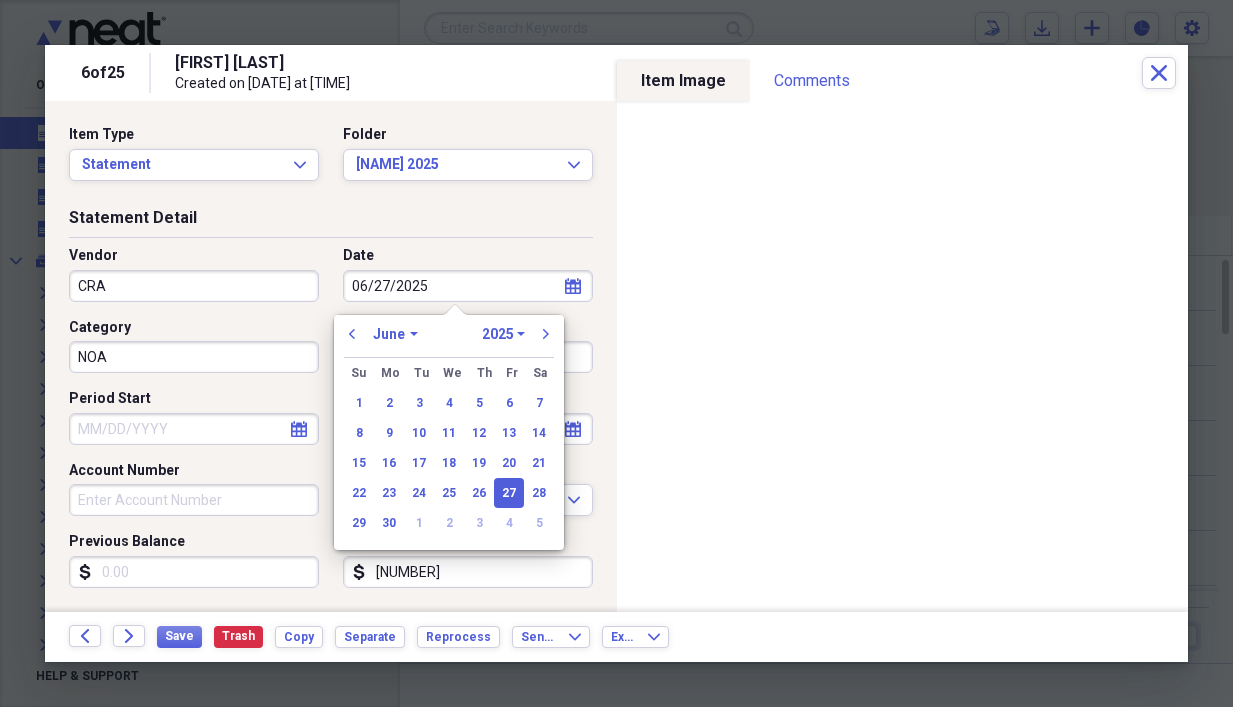 type 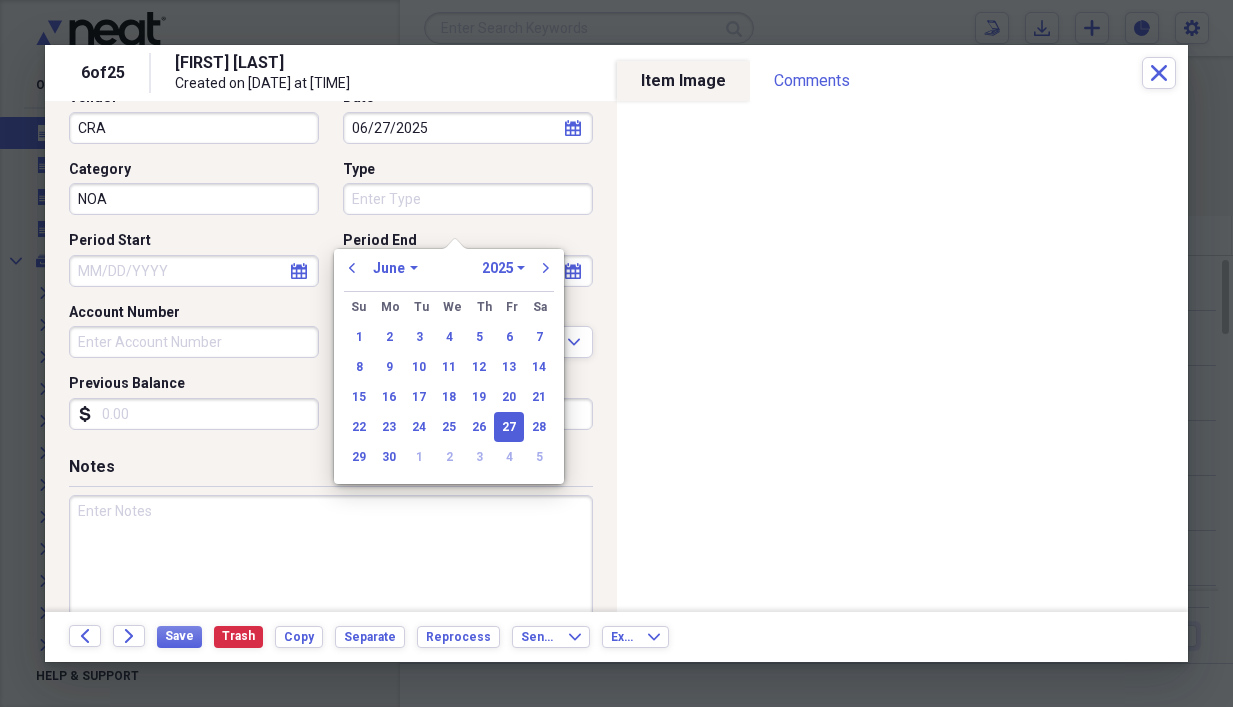 scroll, scrollTop: 193, scrollLeft: 0, axis: vertical 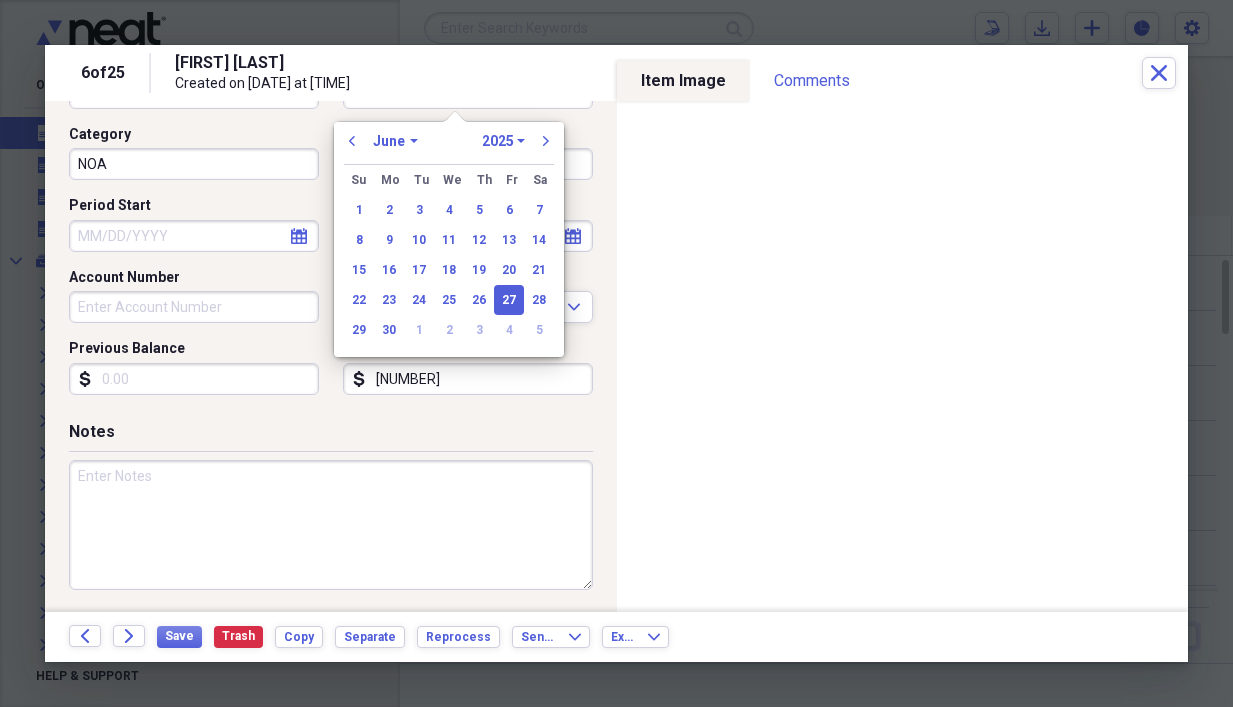 click on "Notes" at bounding box center (331, 436) 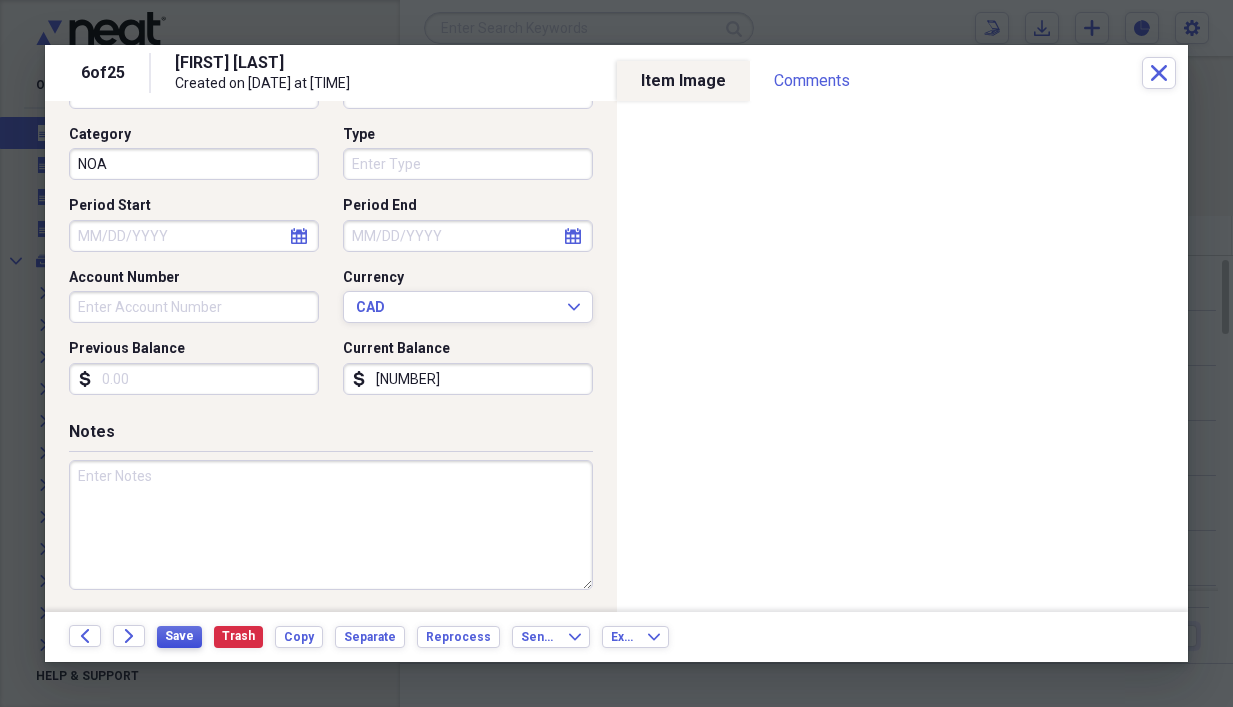 click on "Save" at bounding box center [179, 636] 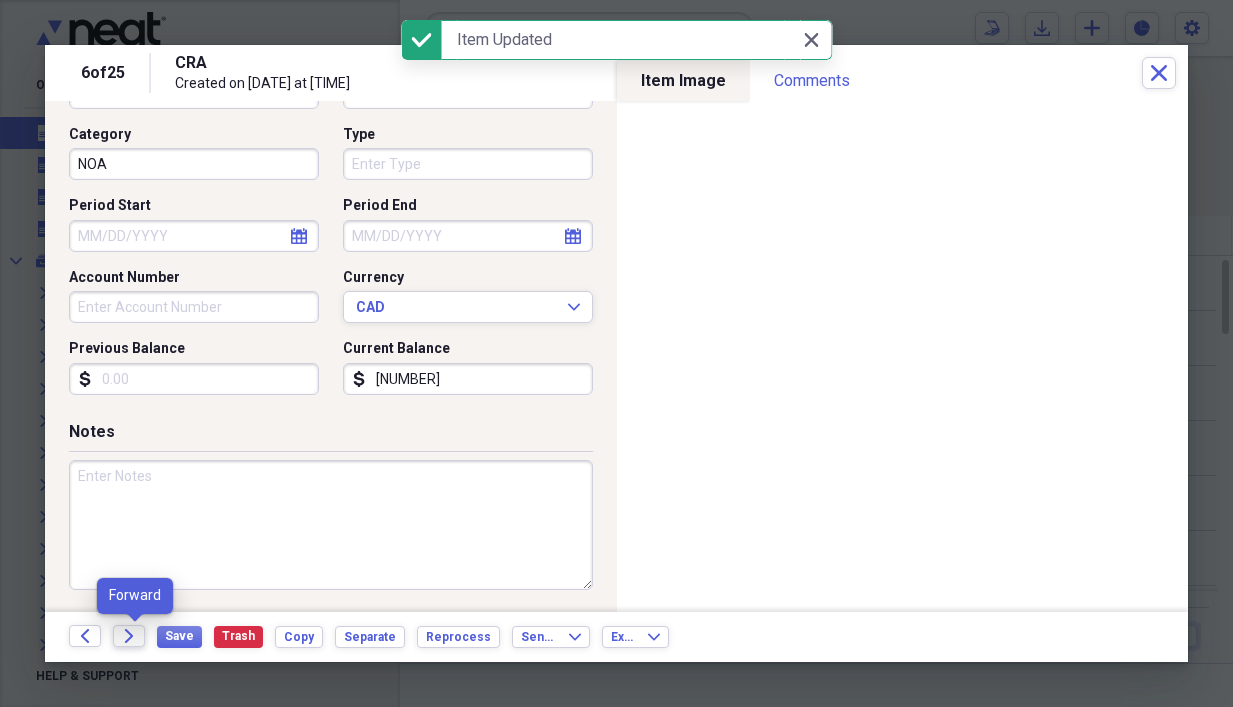 click on "Forward" 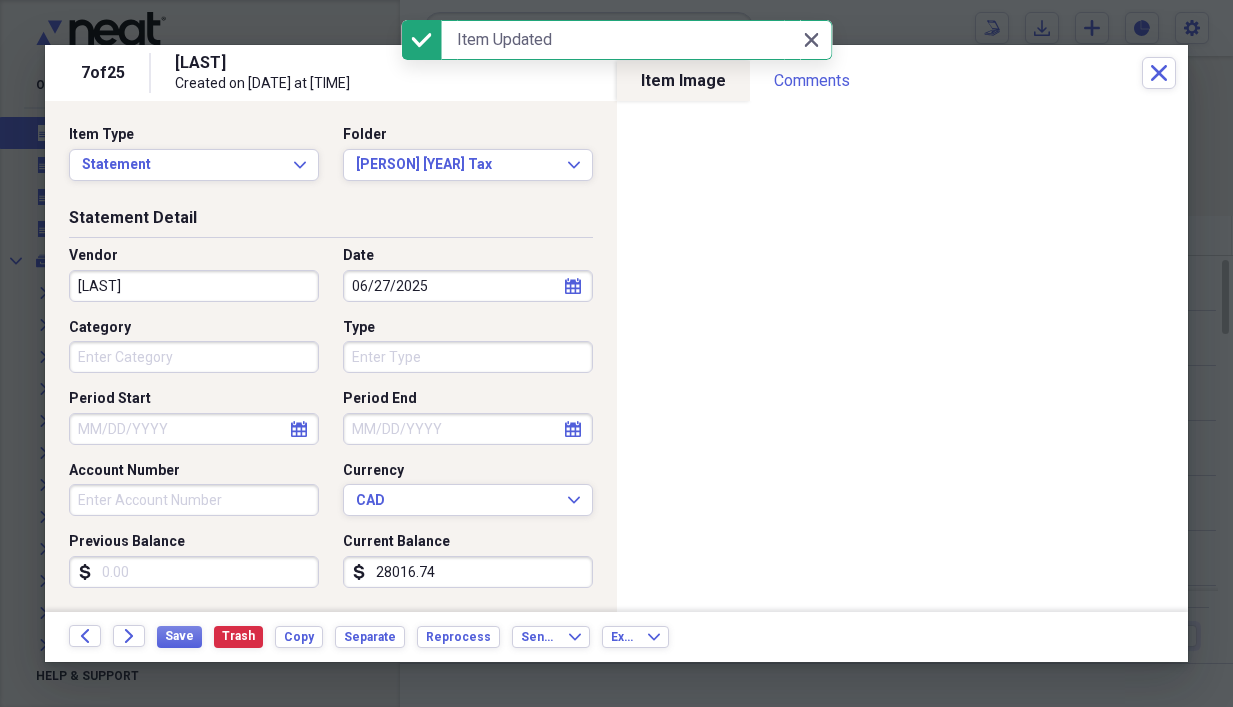 click on "[LAST]" at bounding box center (194, 286) 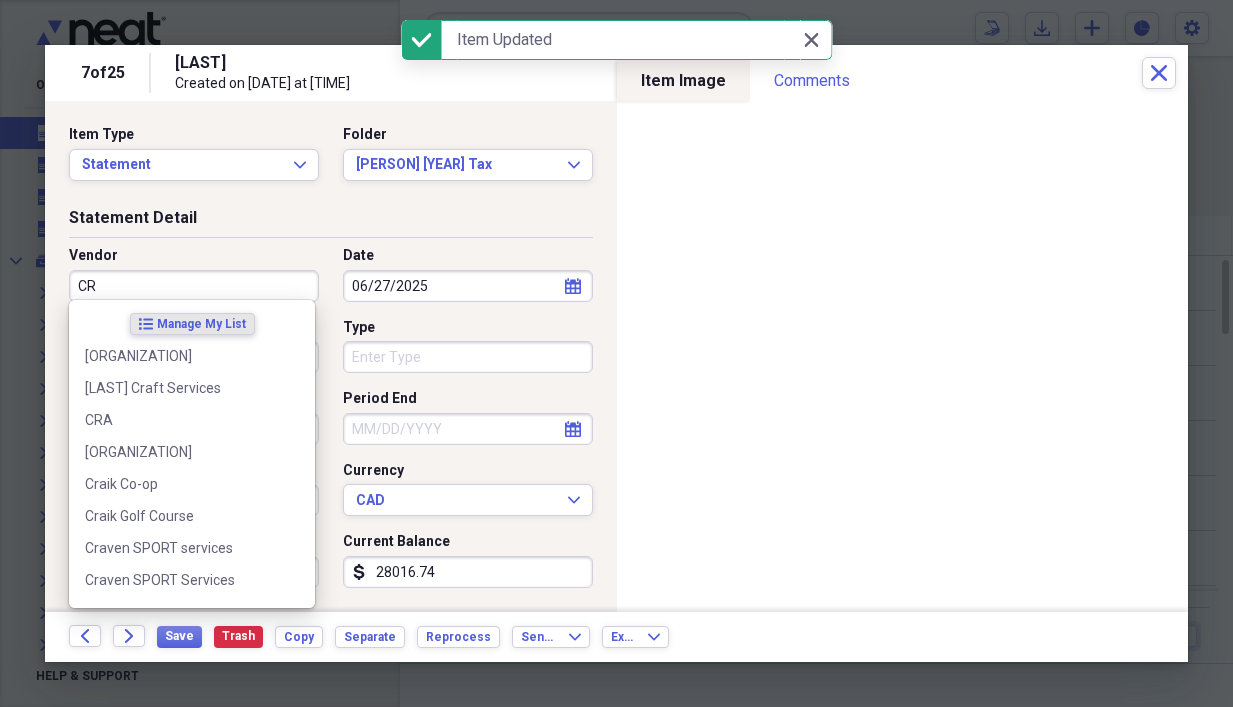 type on "CRA" 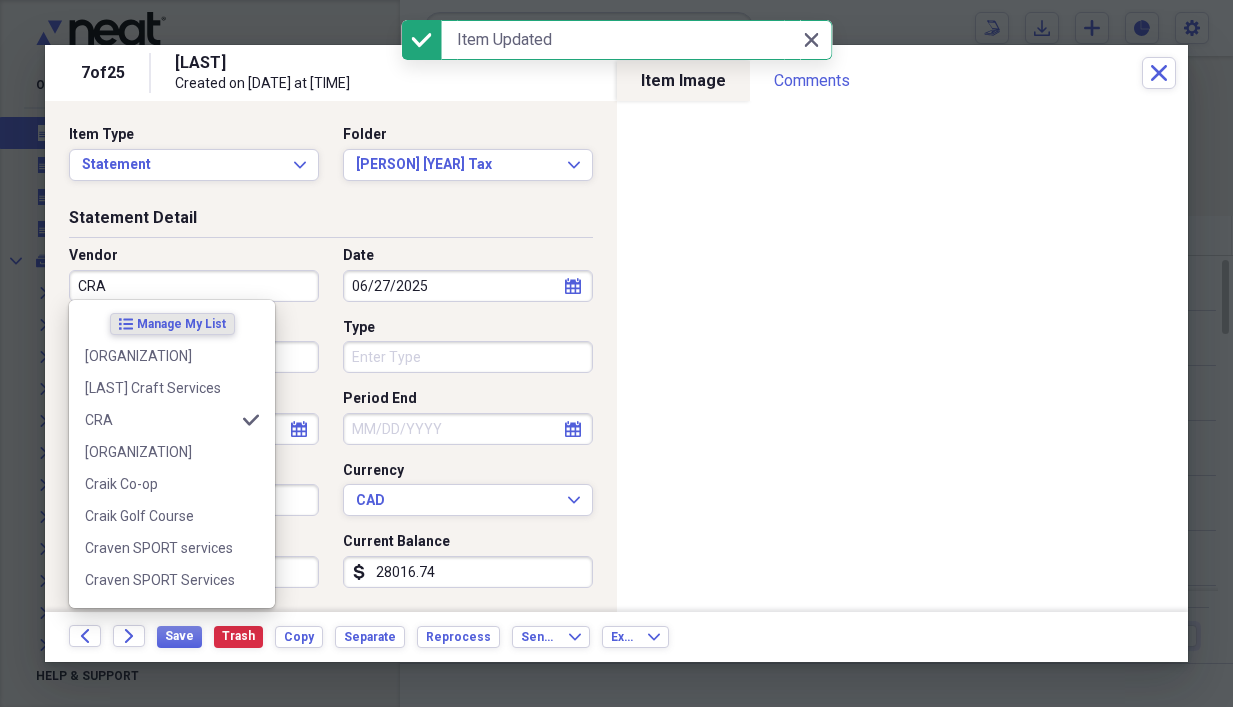 type on "NOA" 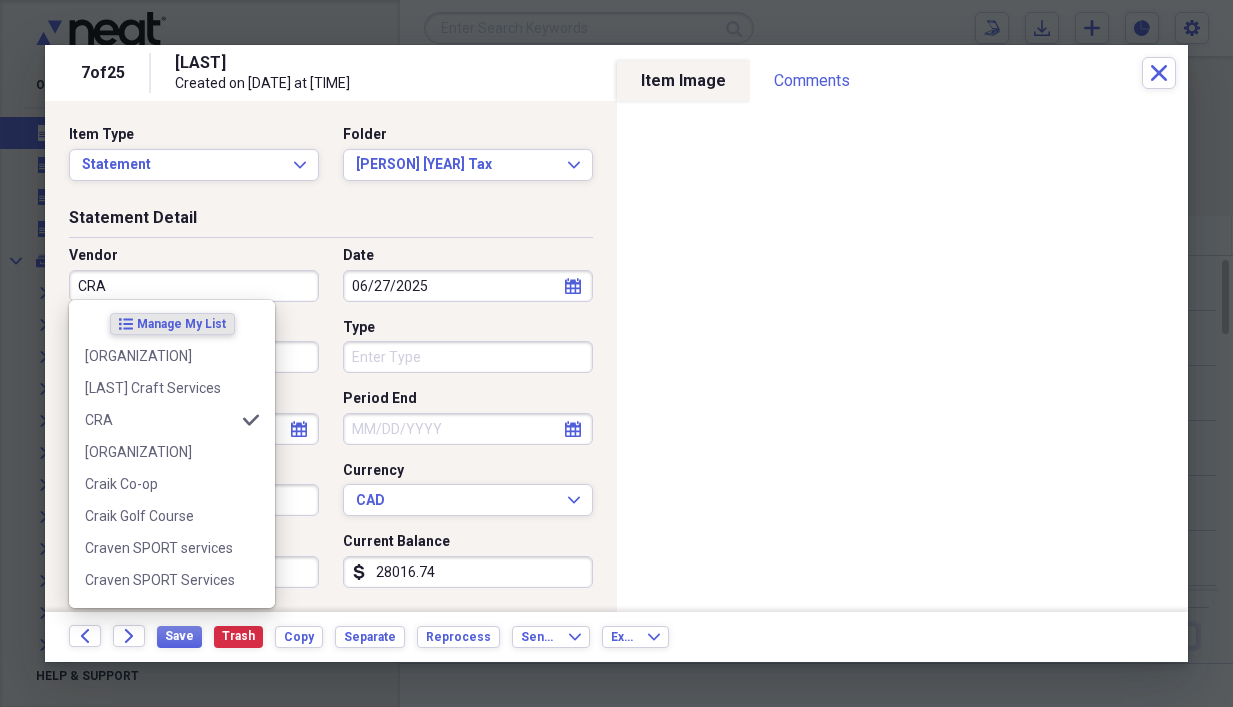 type on "CRA" 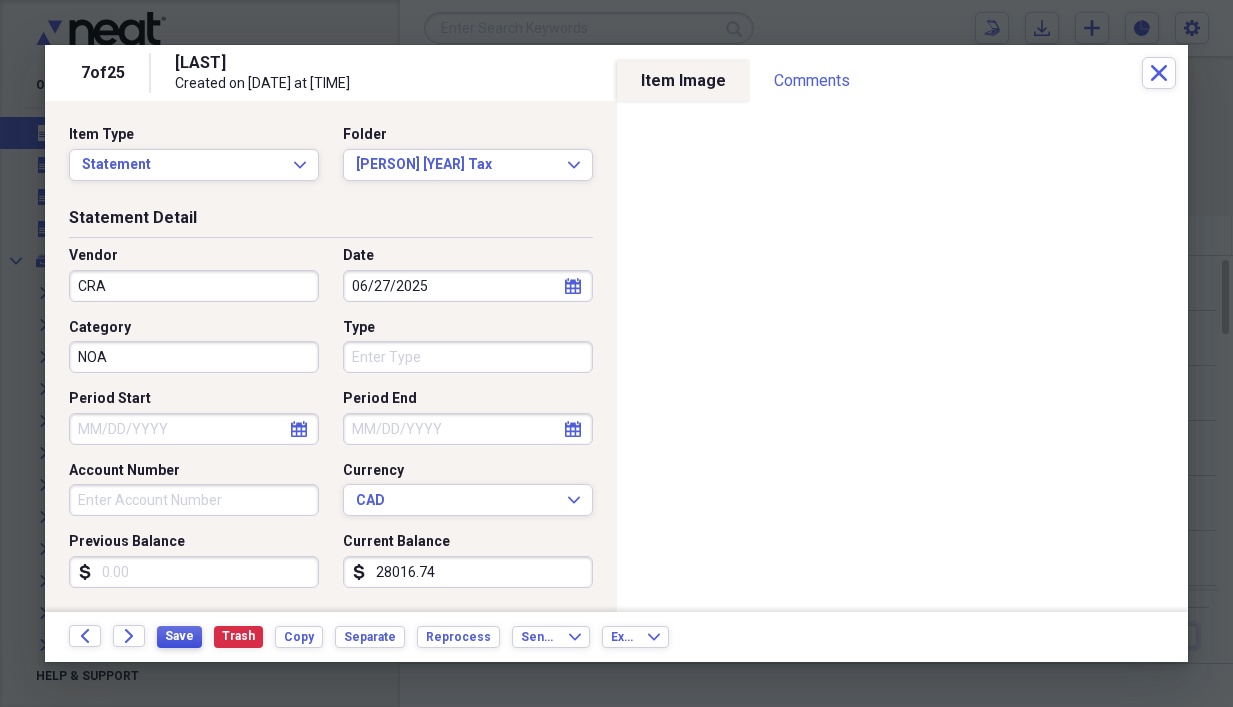click on "Save" at bounding box center (179, 636) 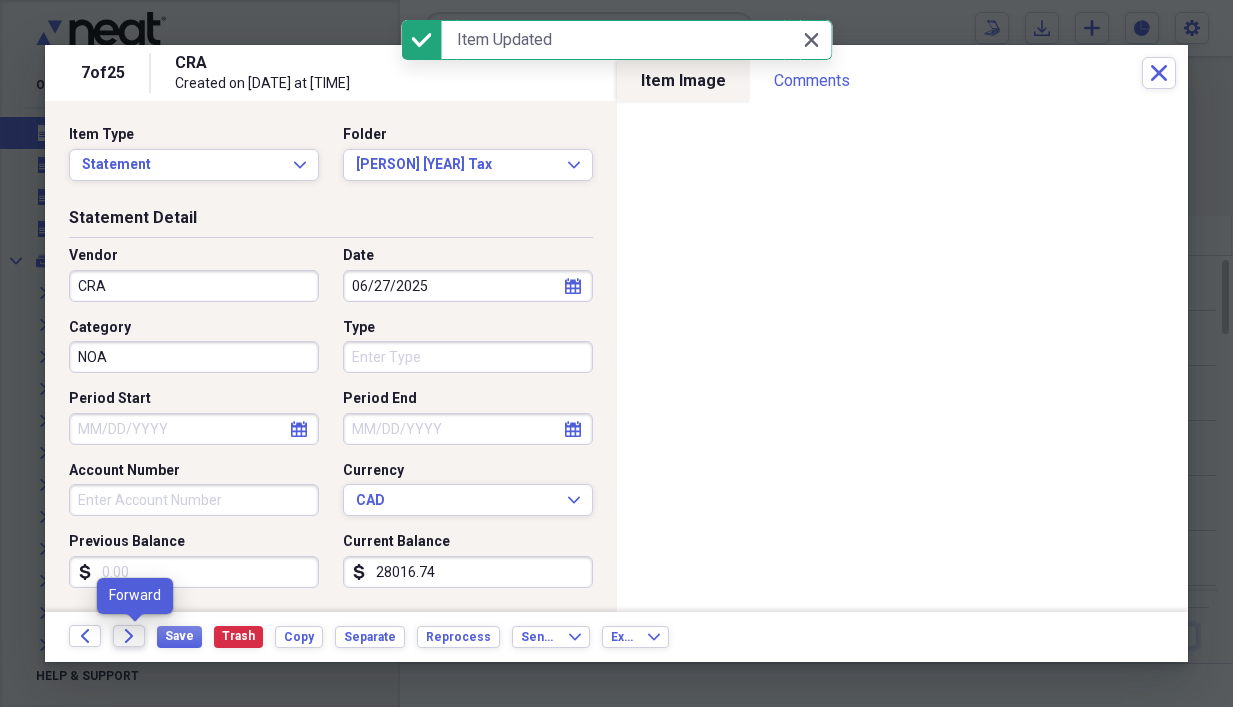 click on "Forward" 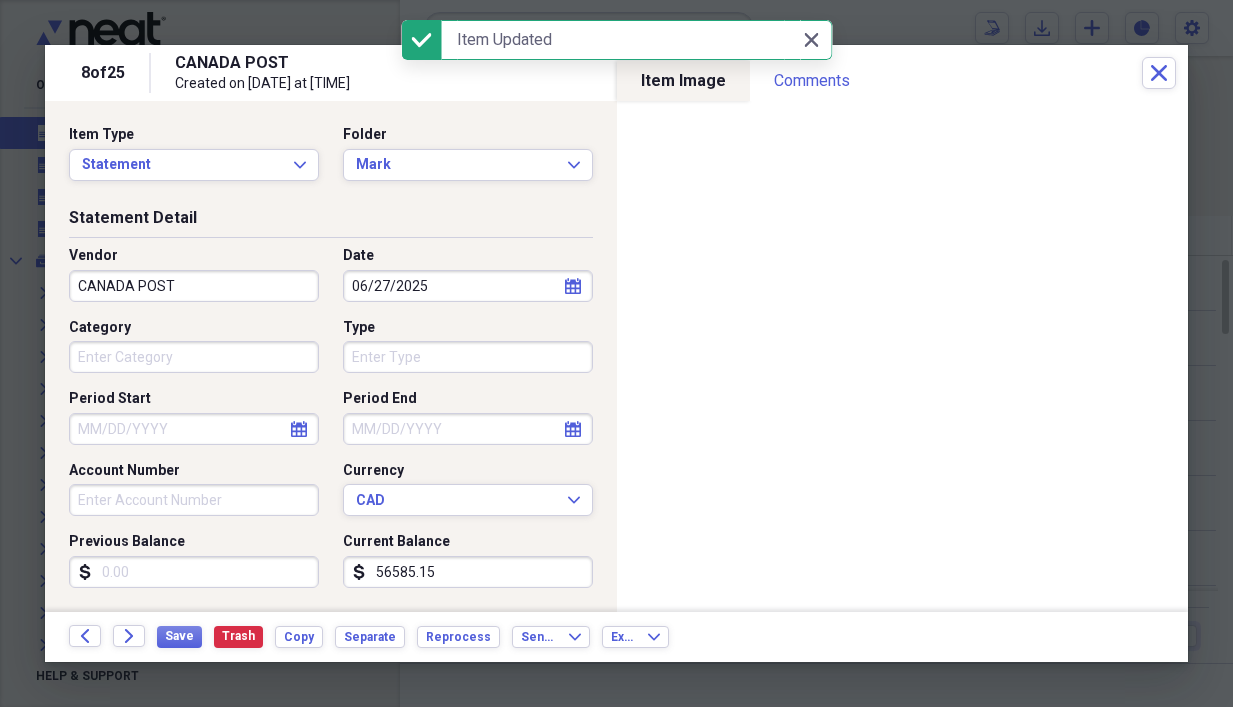 click on "CANADA POST" at bounding box center (194, 286) 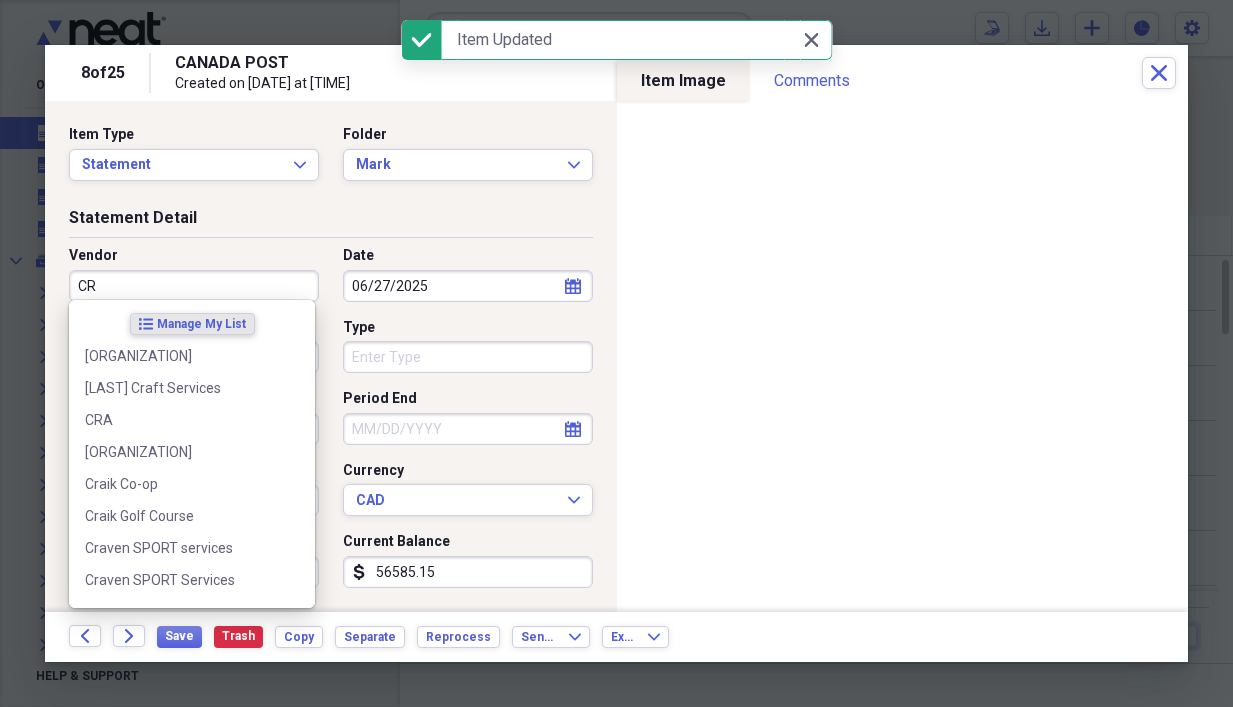 type on "CRA" 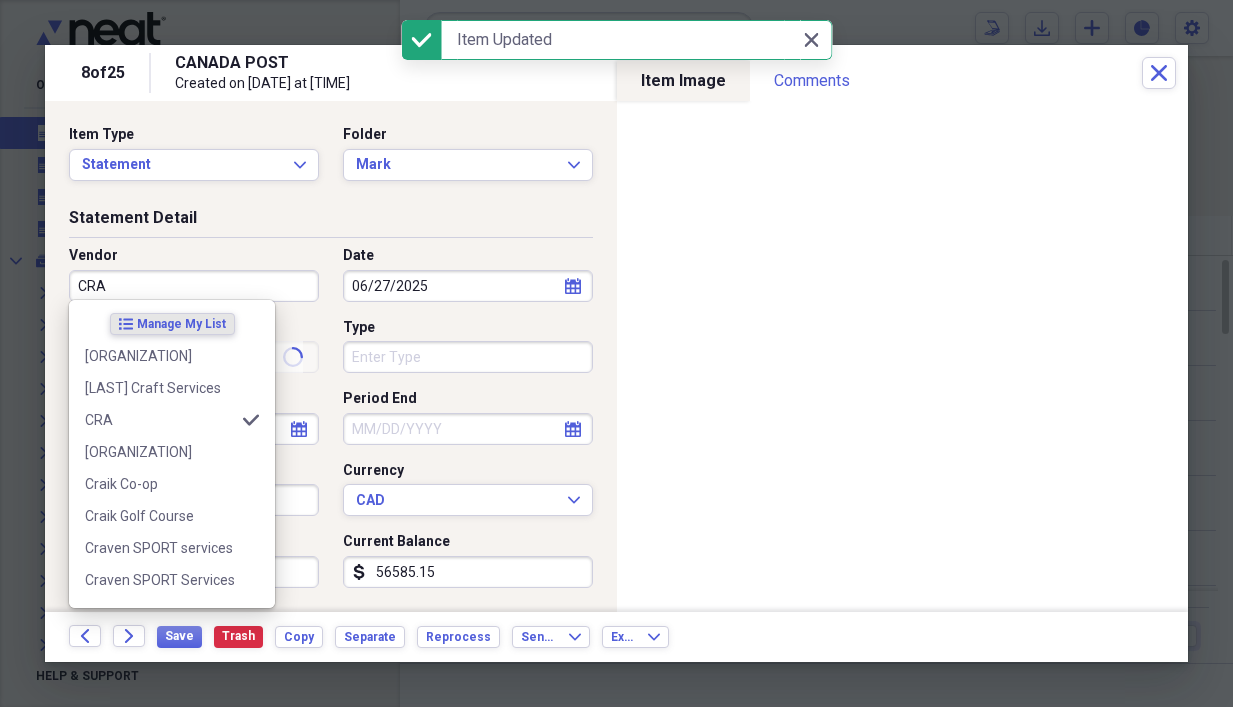 type on "NOA" 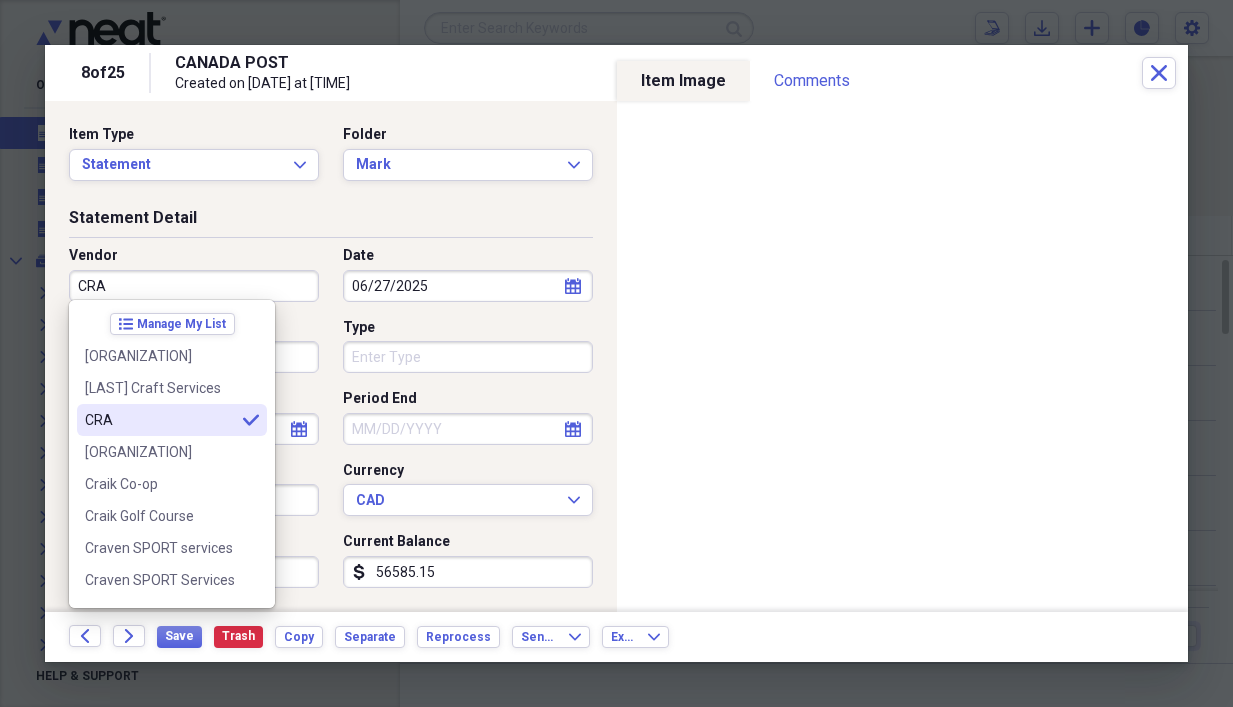 type on "CRA" 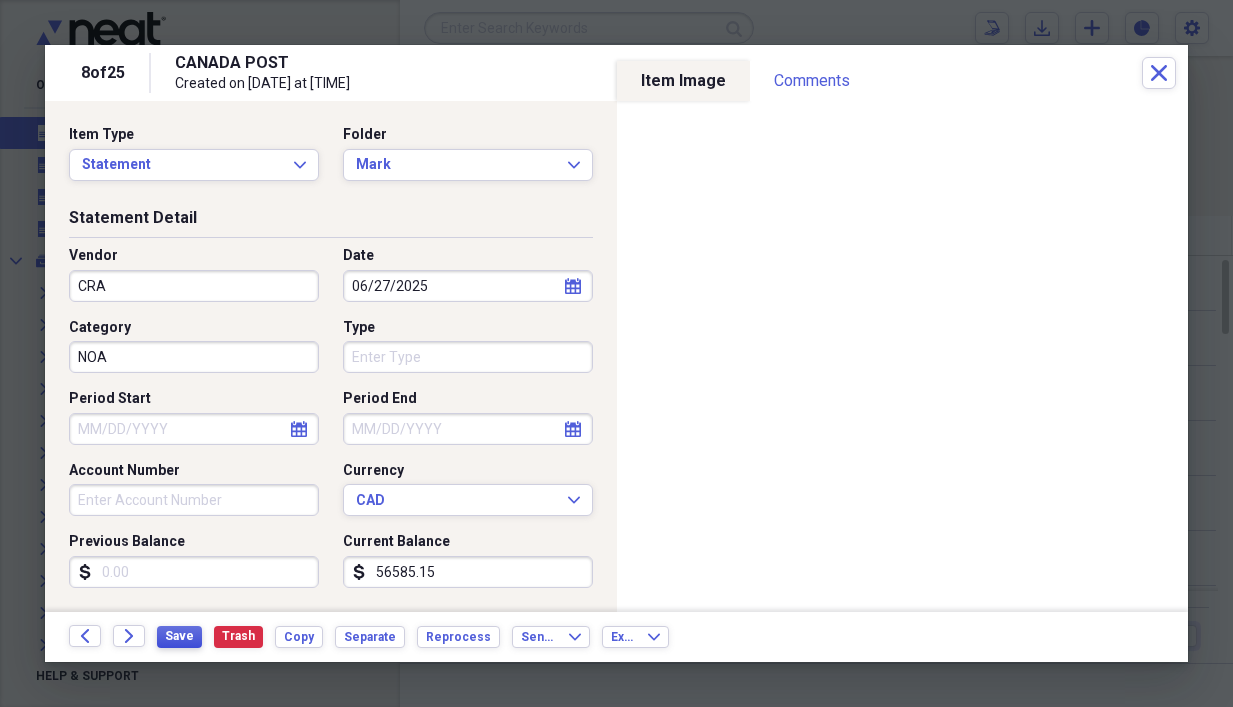click on "Save" at bounding box center [179, 636] 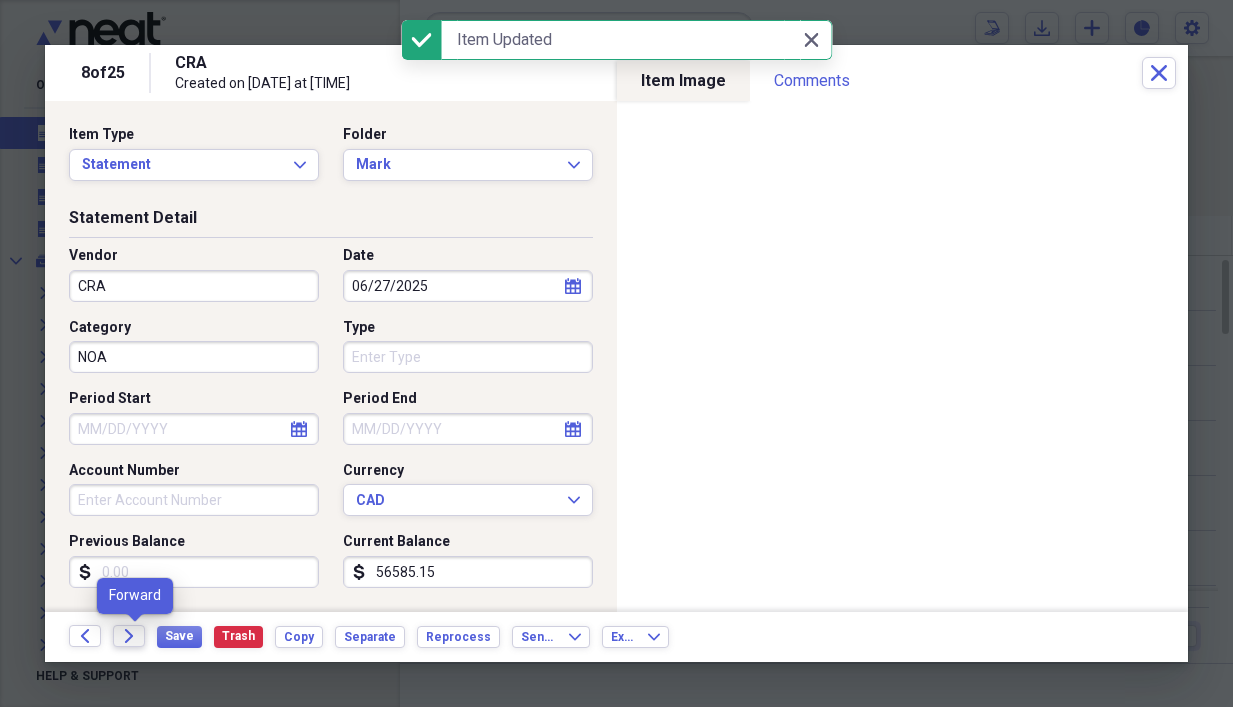 click on "Forward" 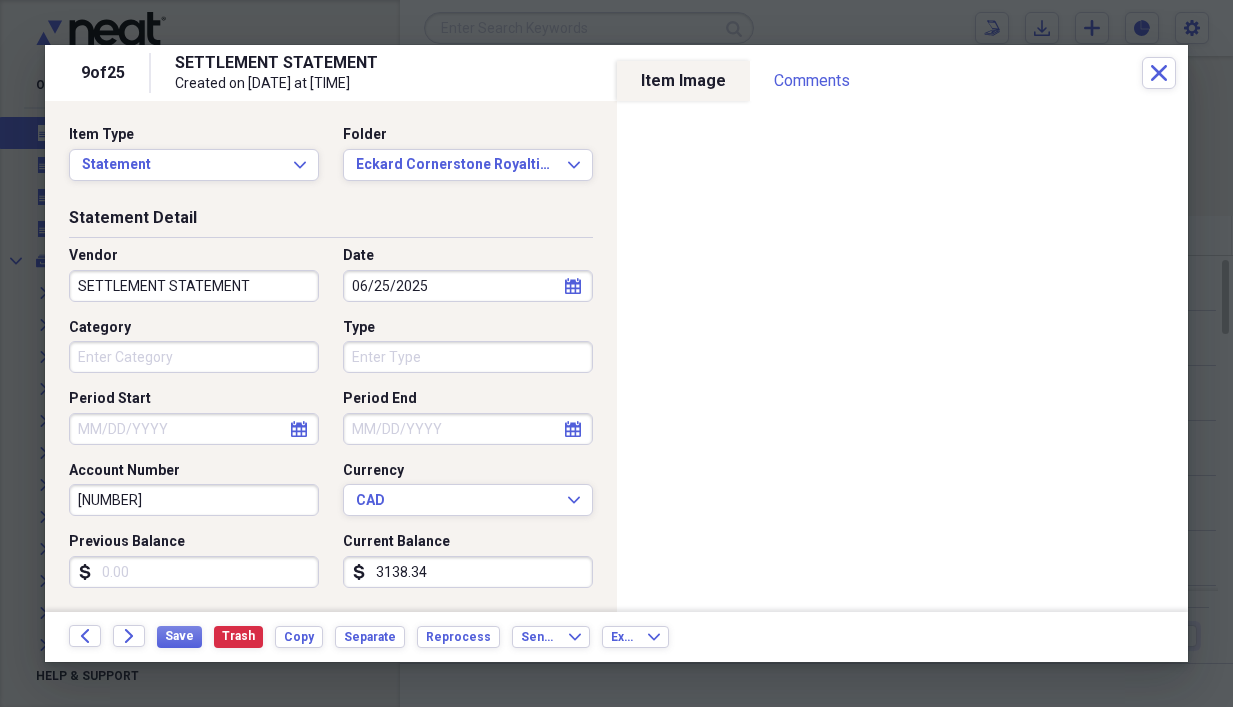 click on "SETTLEMENT STATEMENT" at bounding box center [194, 286] 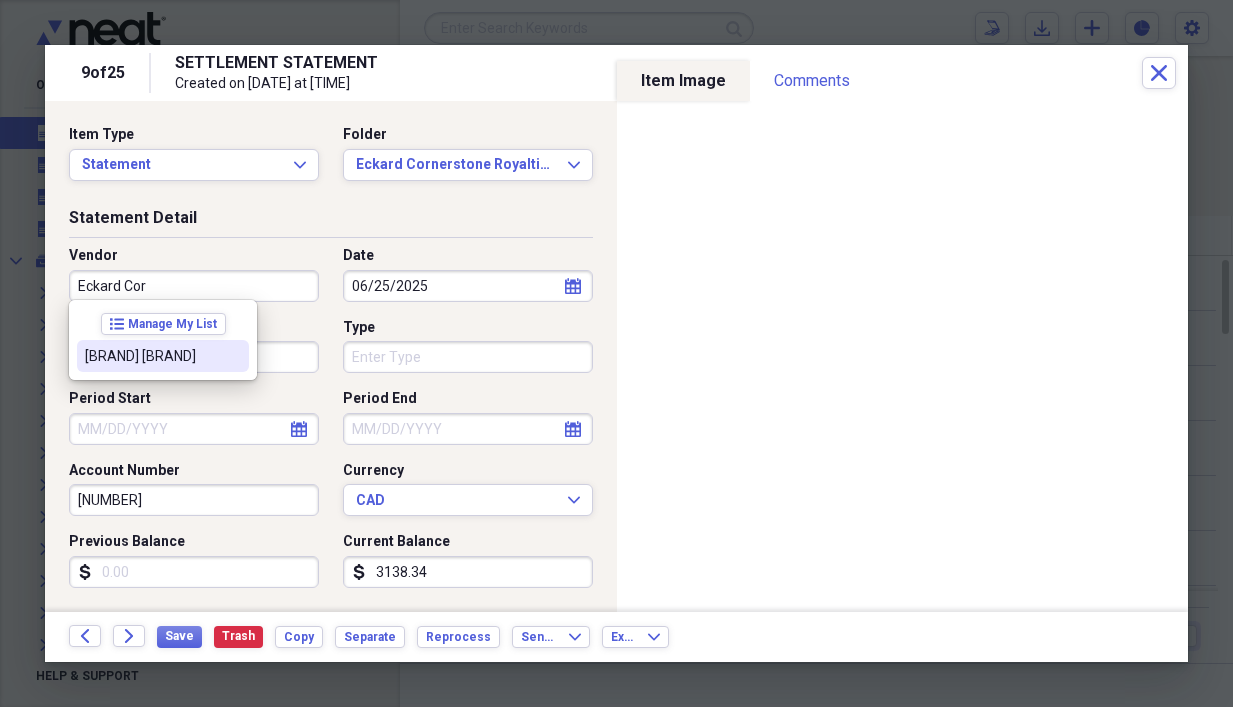 click on "[BRAND] [BRAND]" at bounding box center [163, 356] 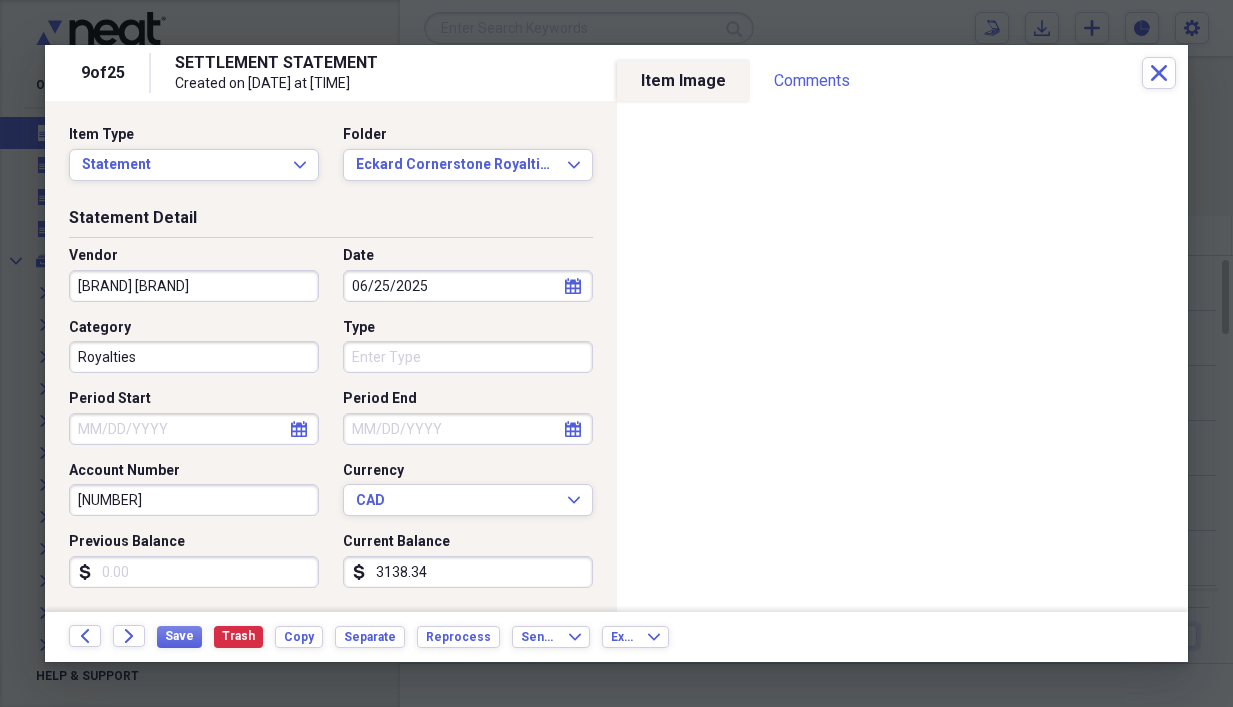 type on "Royalties" 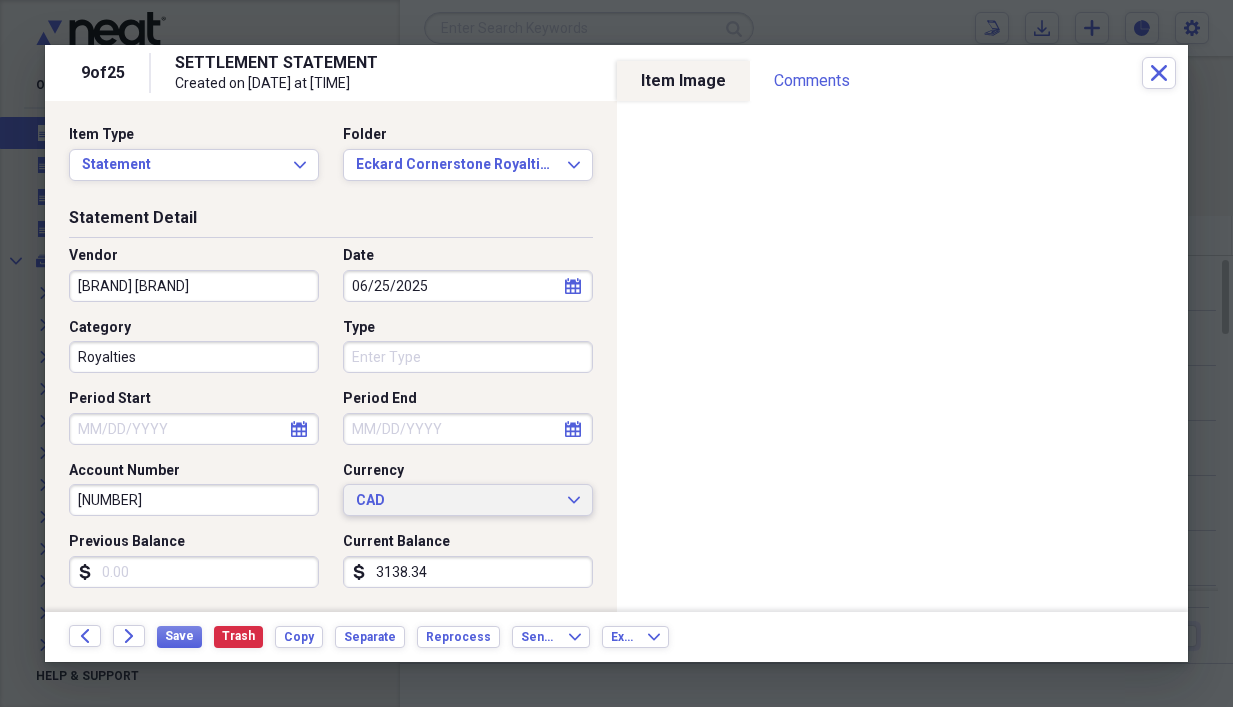 click on "CAD" at bounding box center [456, 501] 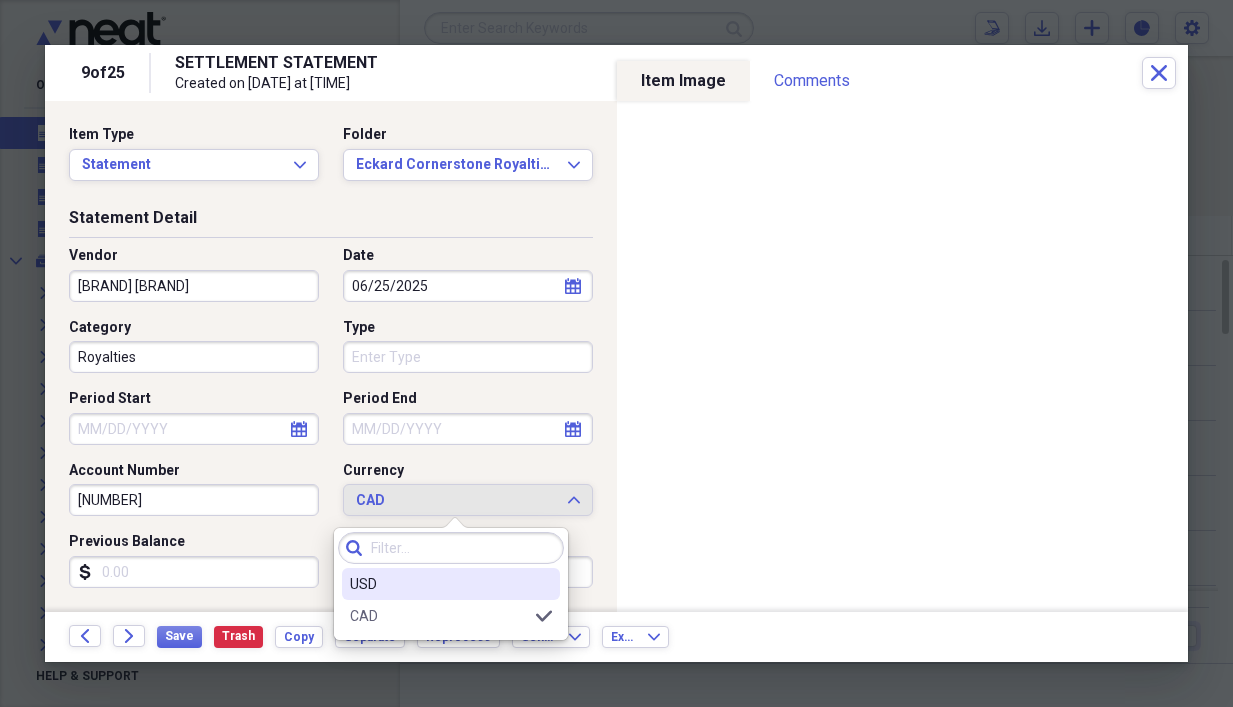 click on "USD" at bounding box center [439, 584] 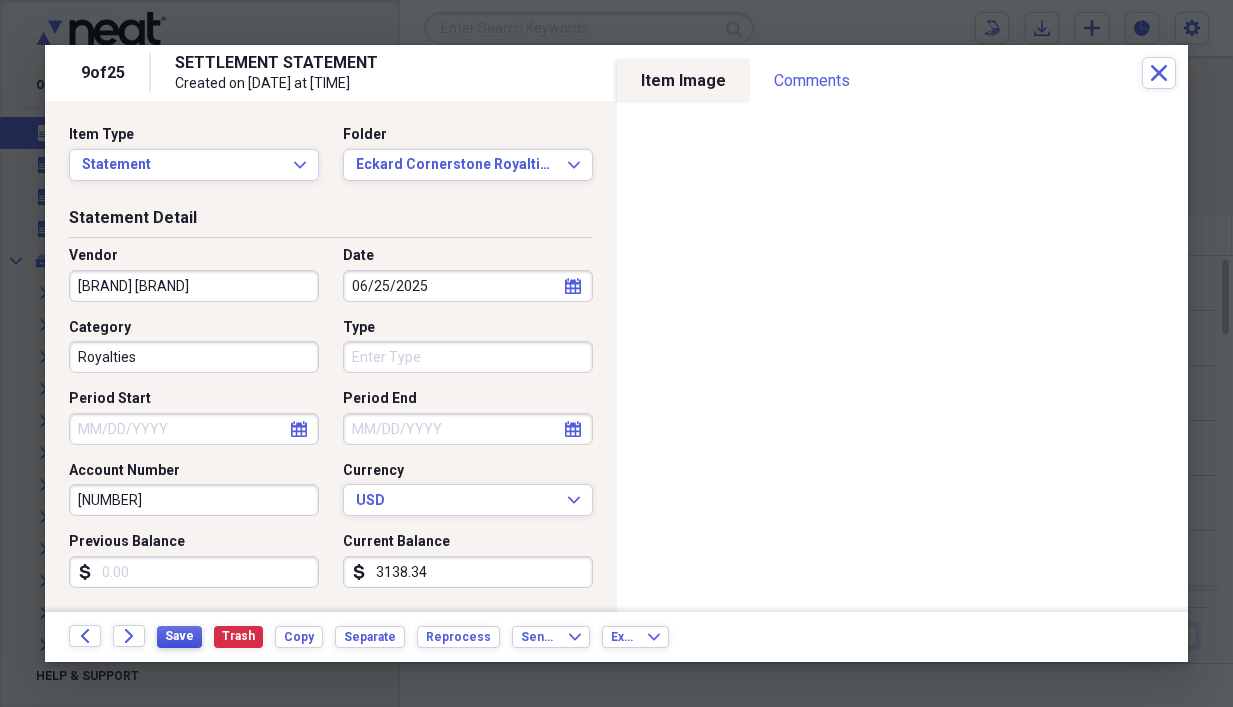 click on "Save" at bounding box center (179, 636) 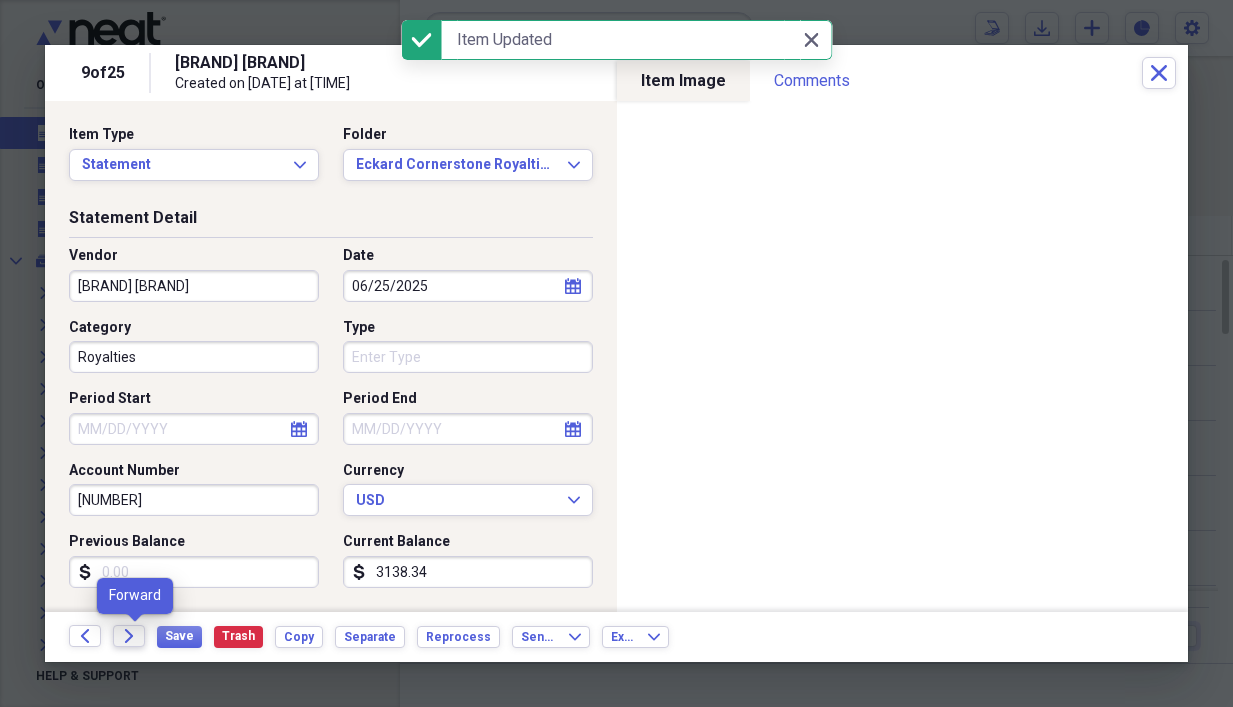 click on "Forward" at bounding box center [129, 636] 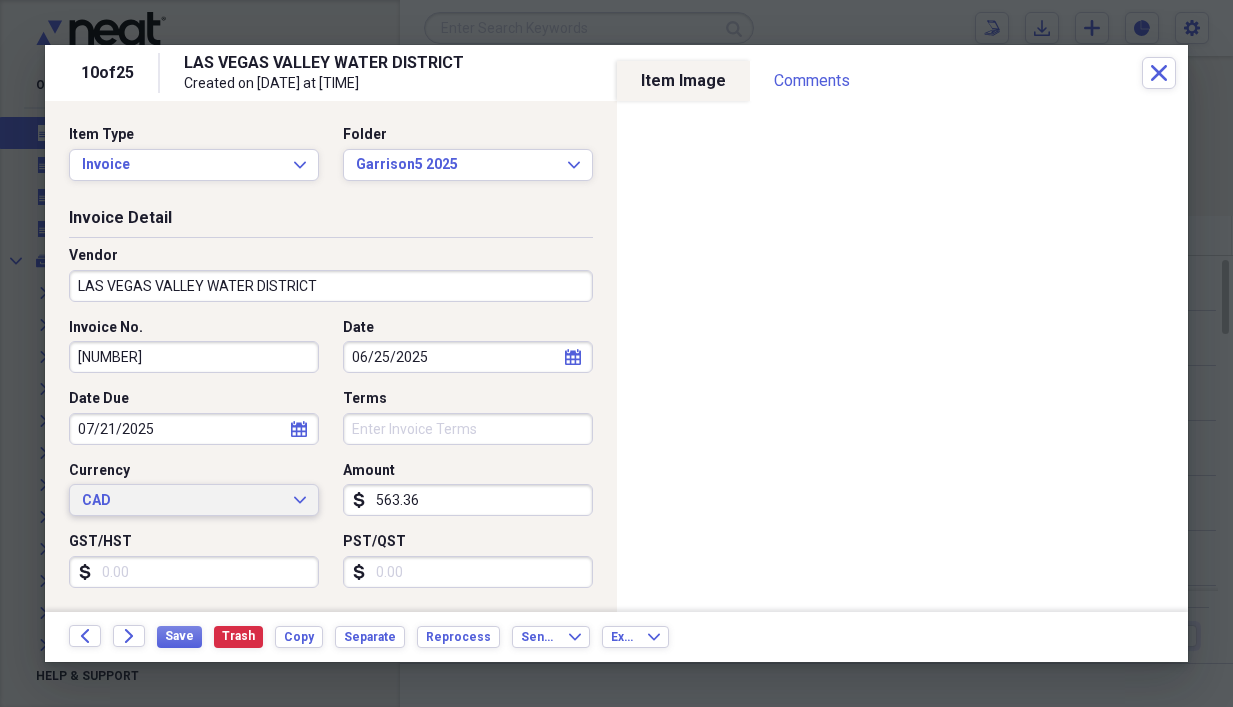 click on "CAD" at bounding box center (182, 501) 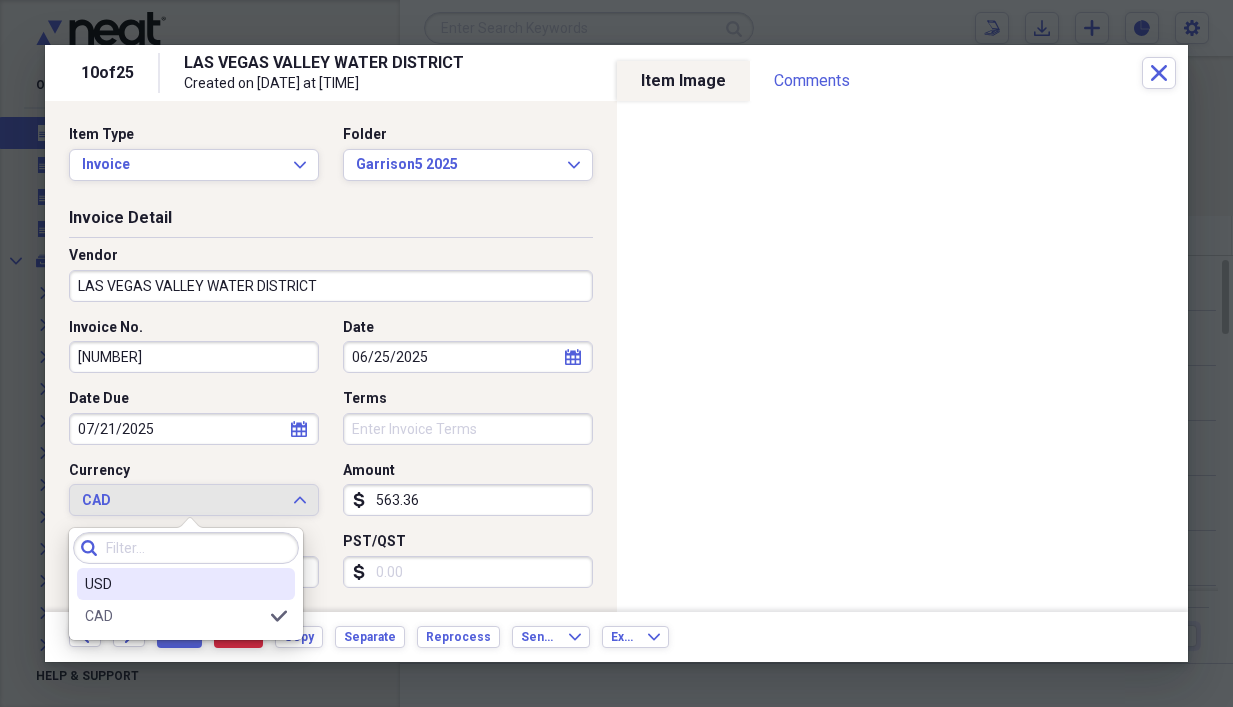 click on "USD" at bounding box center (174, 584) 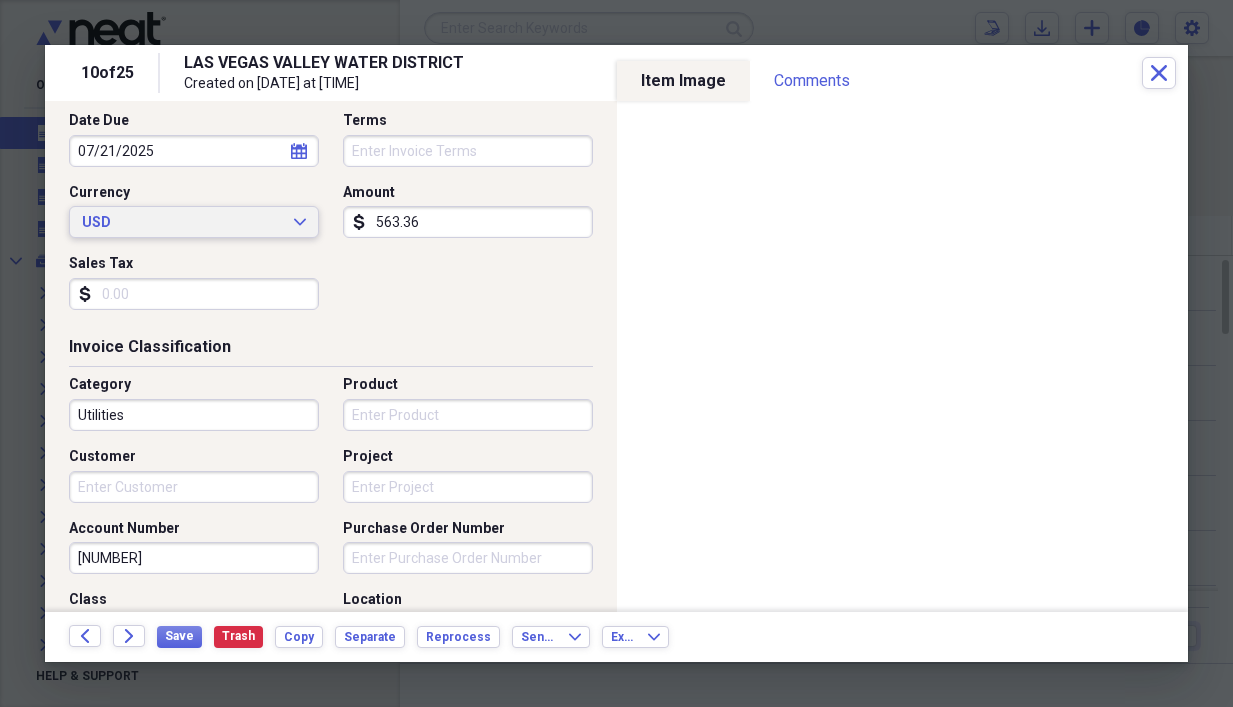 scroll, scrollTop: 300, scrollLeft: 0, axis: vertical 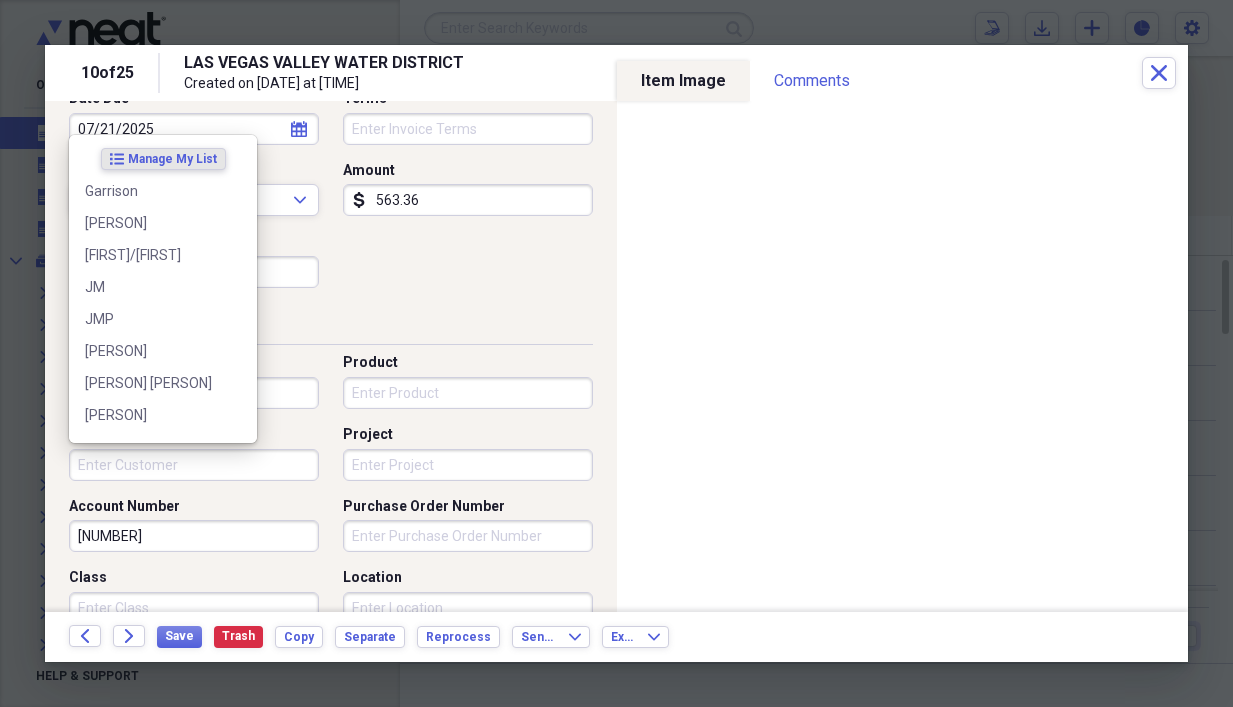 click on "Customer" at bounding box center (194, 465) 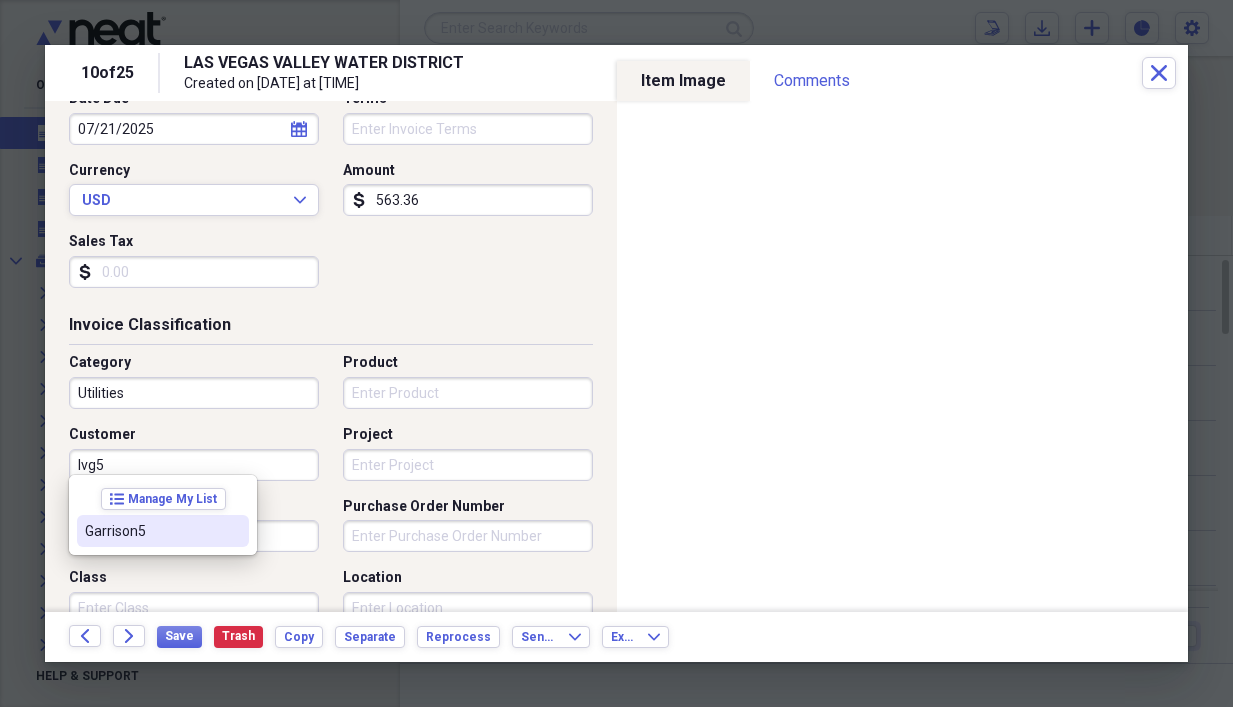 click on "Garrison5" at bounding box center [151, 531] 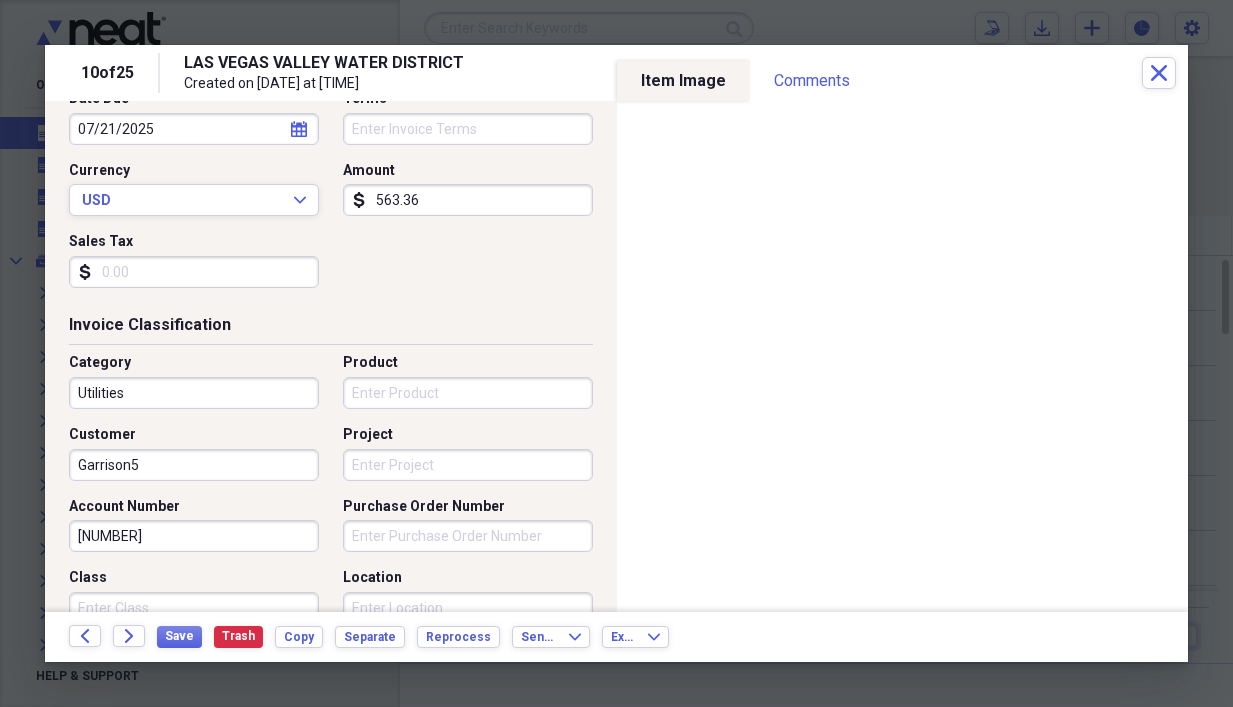 click on "Project" at bounding box center (468, 465) 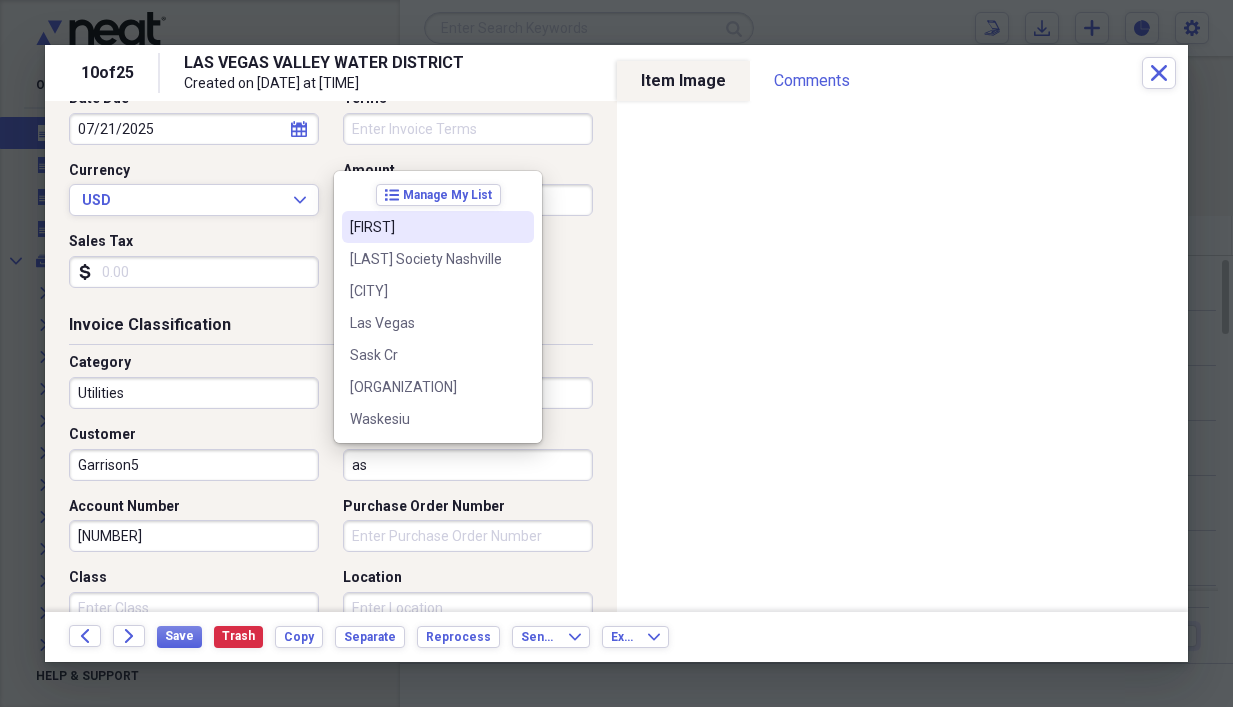click on "[FIRST]" at bounding box center [426, 227] 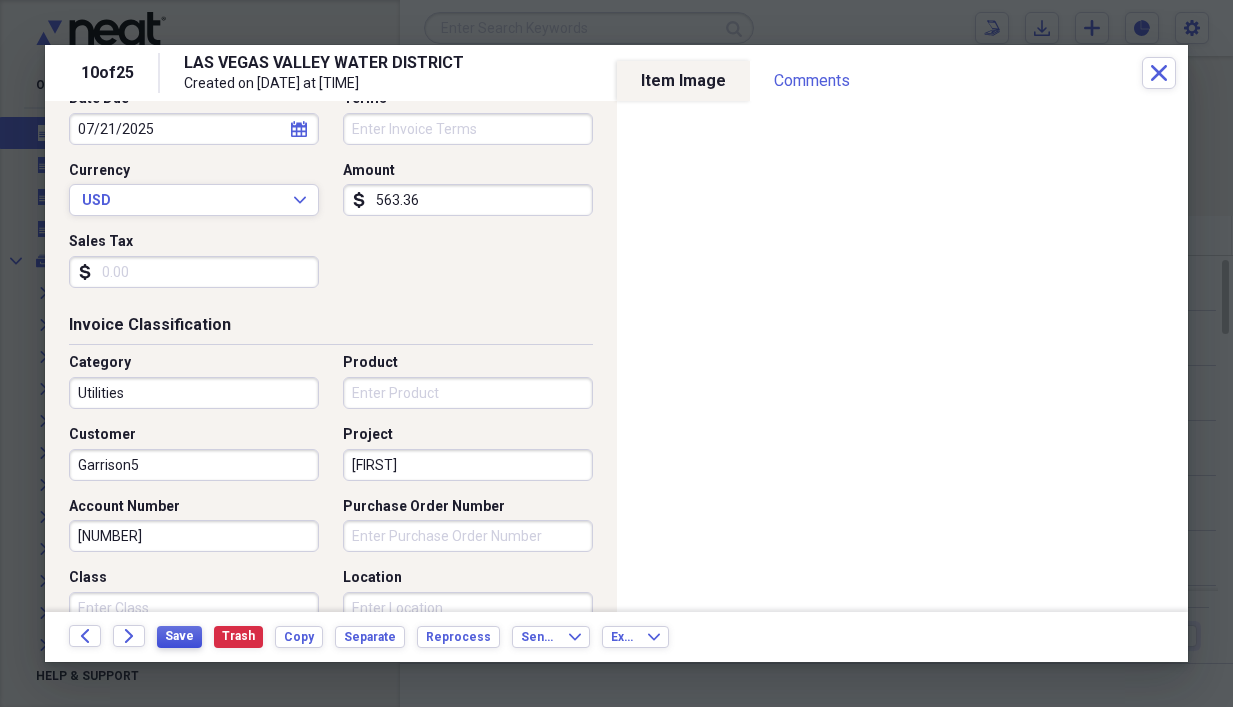 click on "Save" at bounding box center [179, 636] 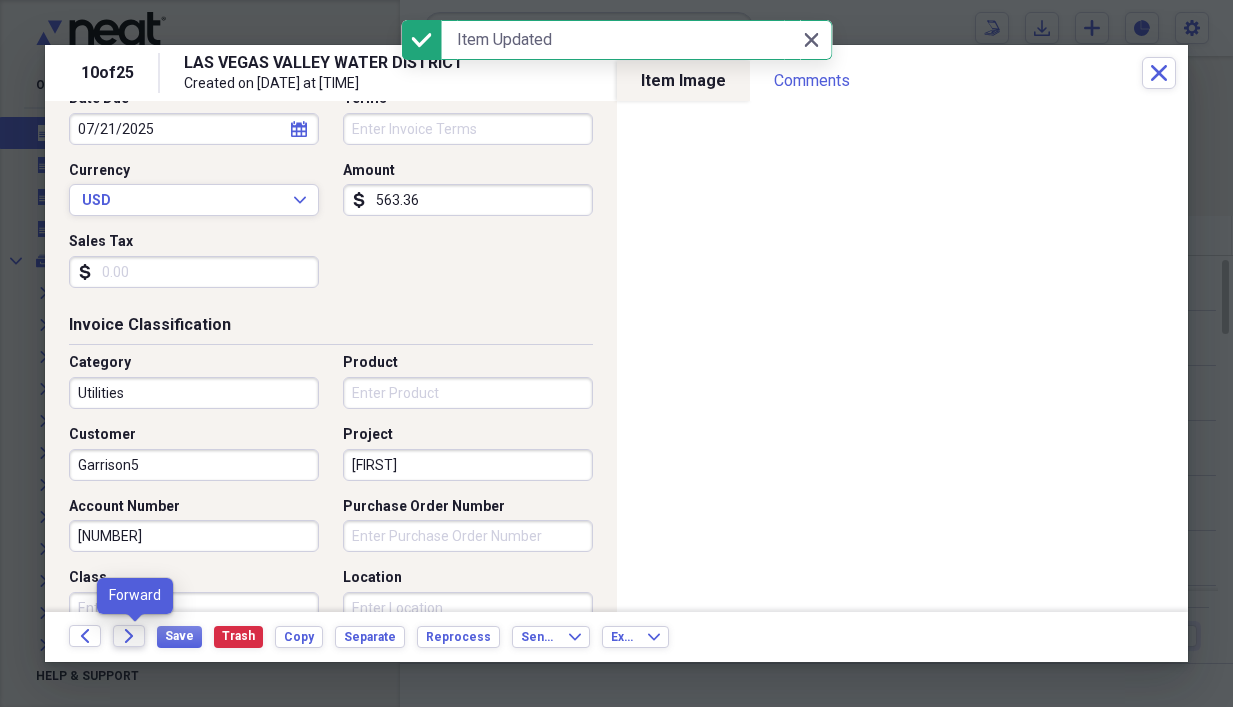 click on "Forward" 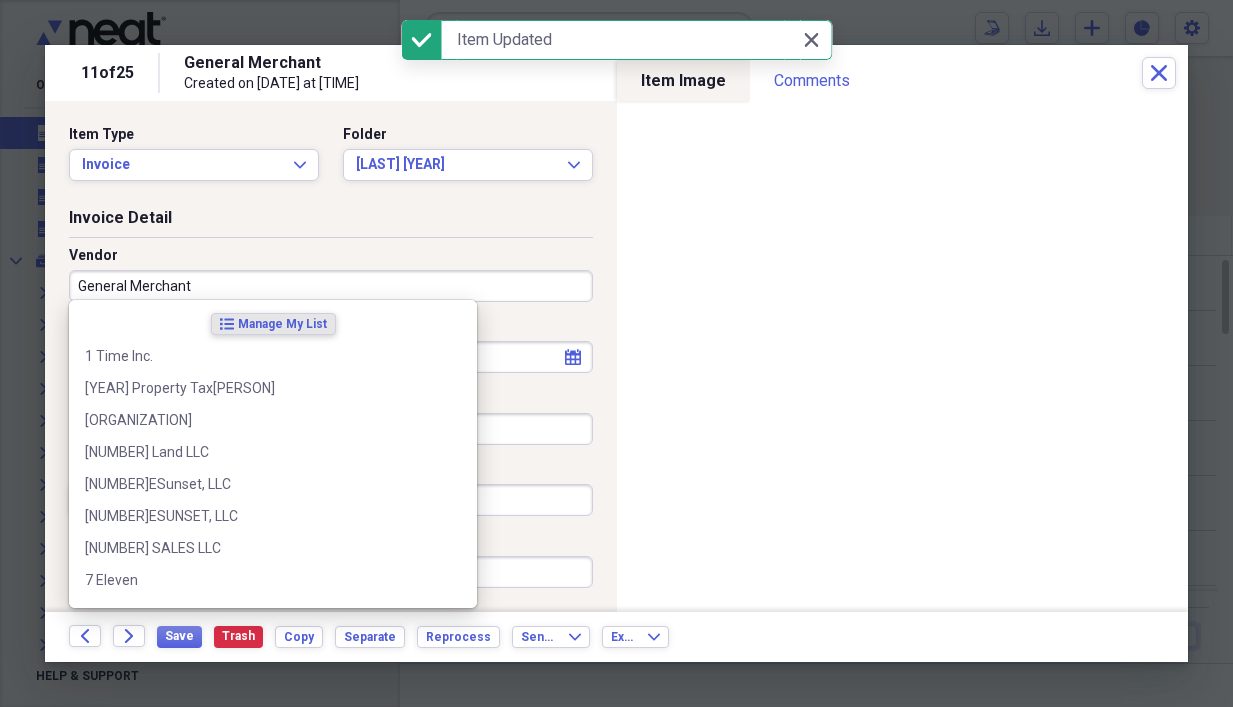 click on "General Merchant" at bounding box center (331, 286) 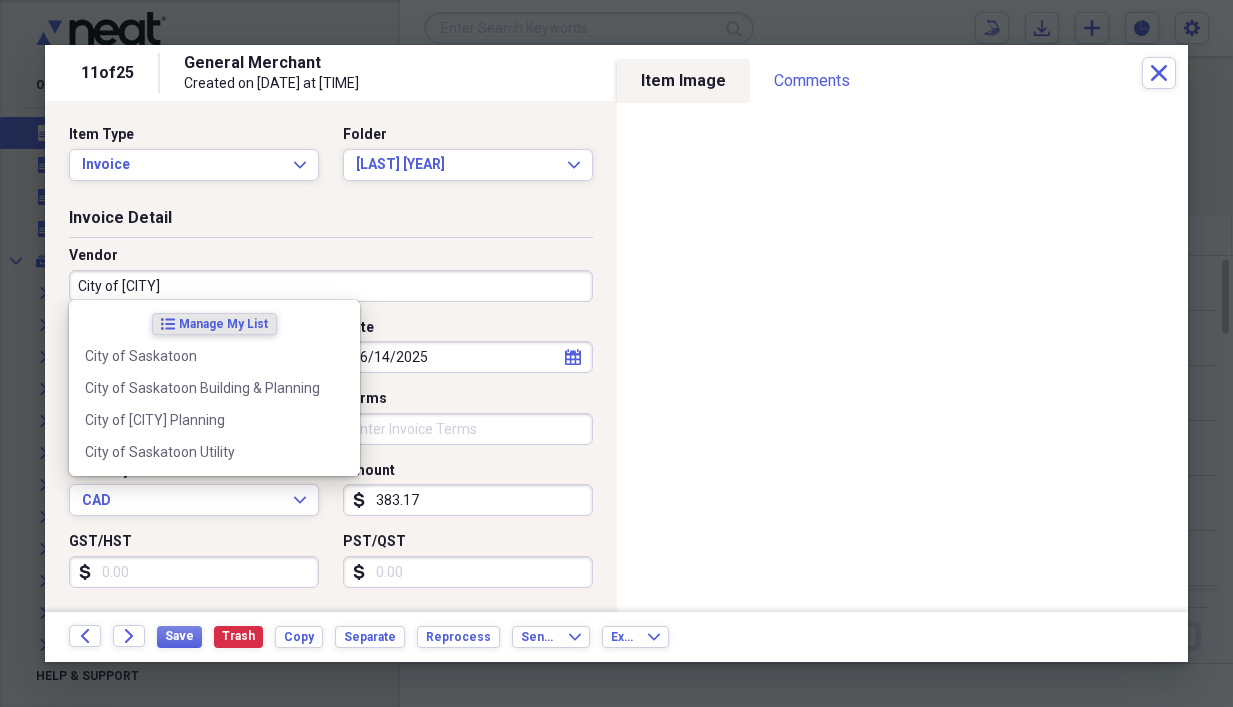 type on "City of Saskatoon" 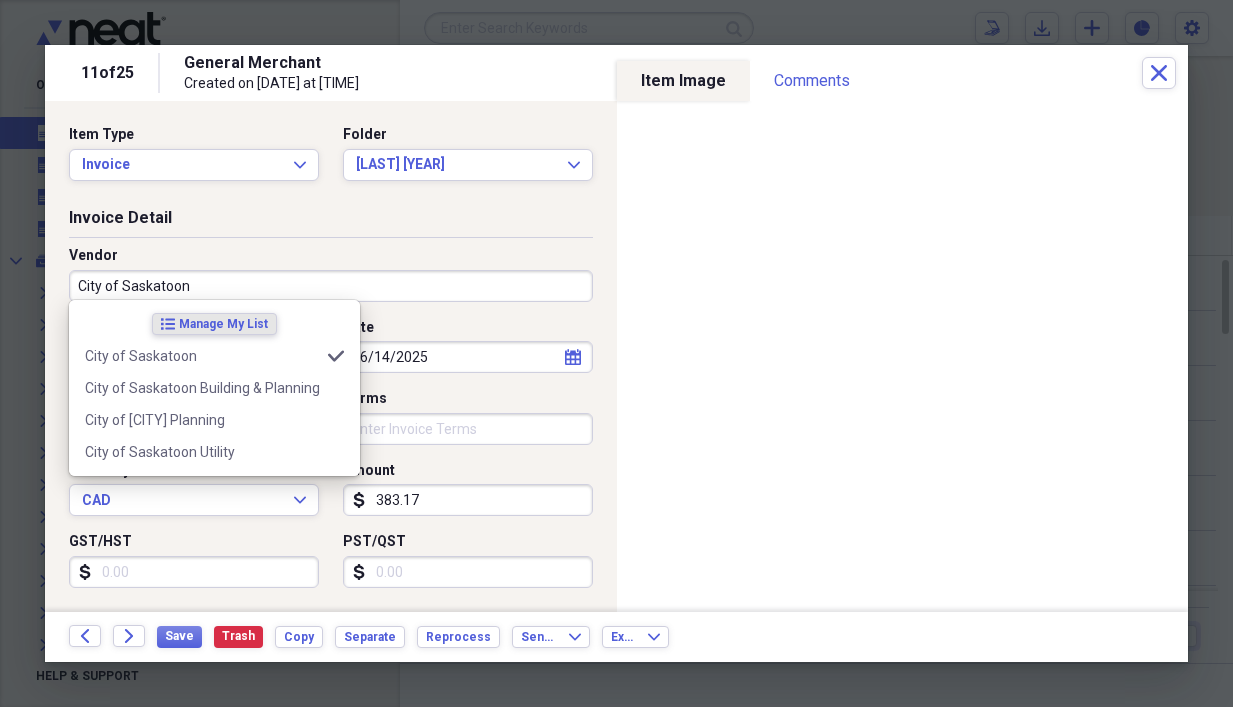 type on "Utilities" 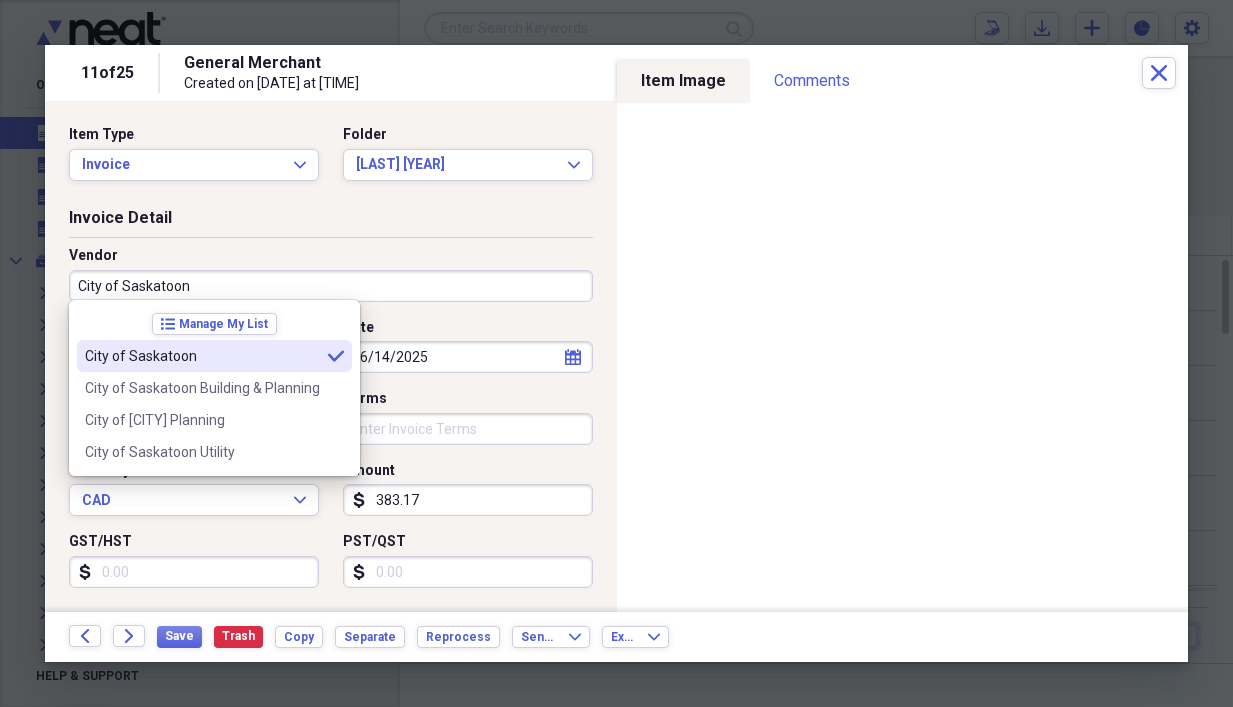 type on "City of Saskatoon" 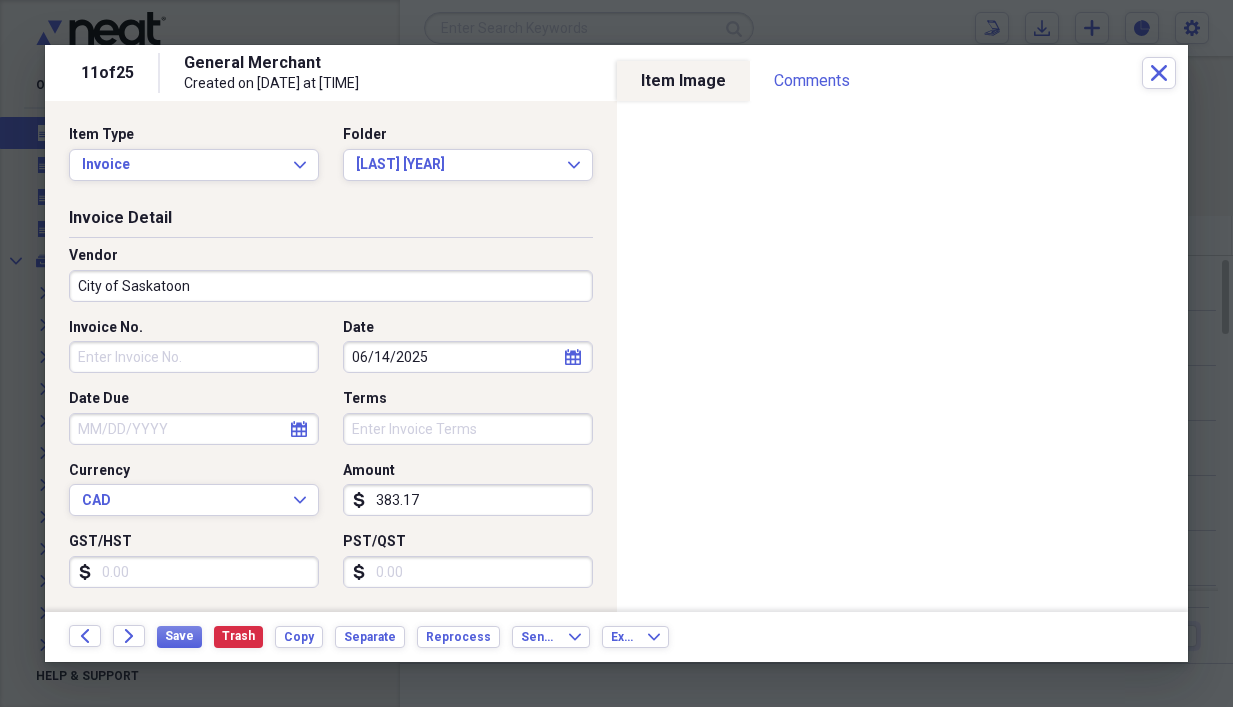 click on "Invoice No." at bounding box center (194, 357) 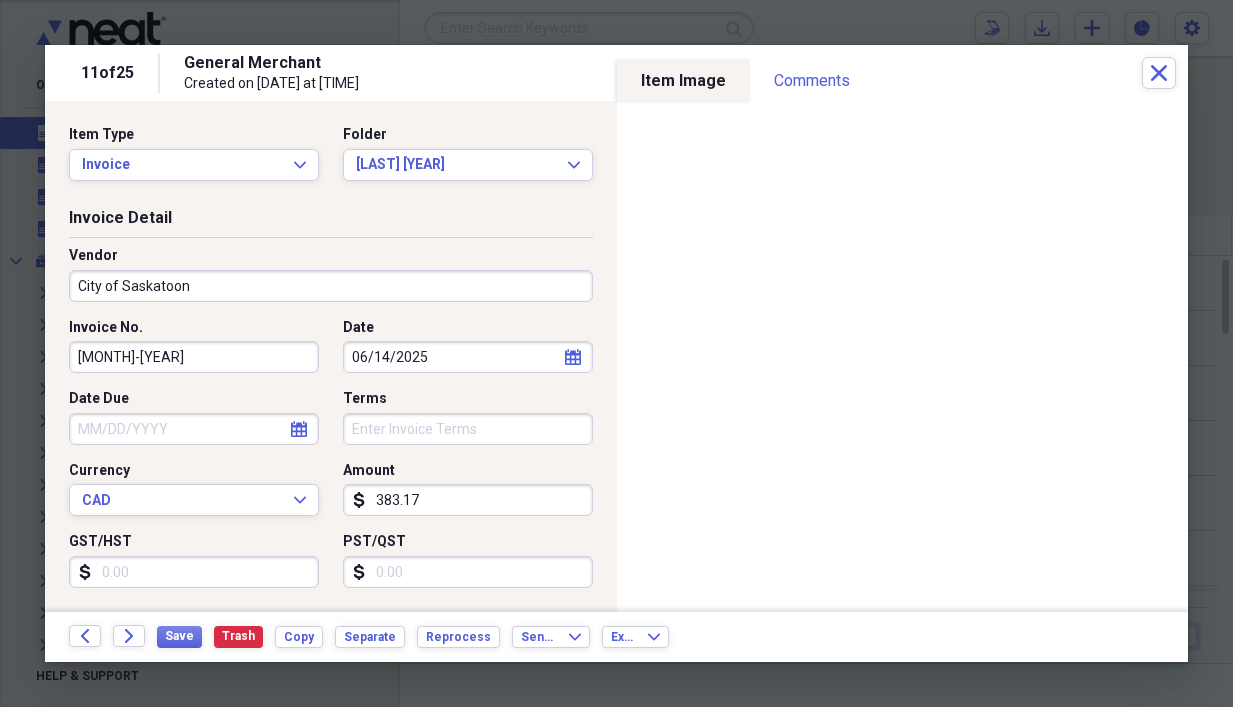 type on "[MONTH]-[YEAR]" 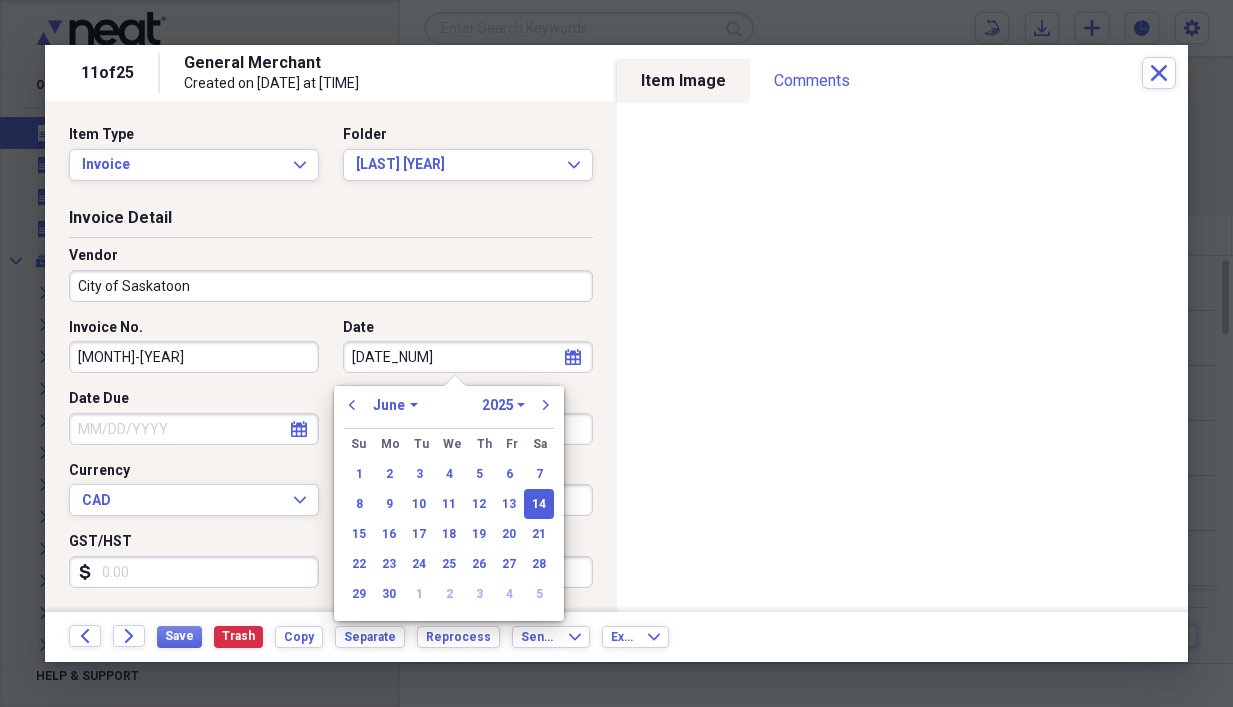 type on "[DATE]" 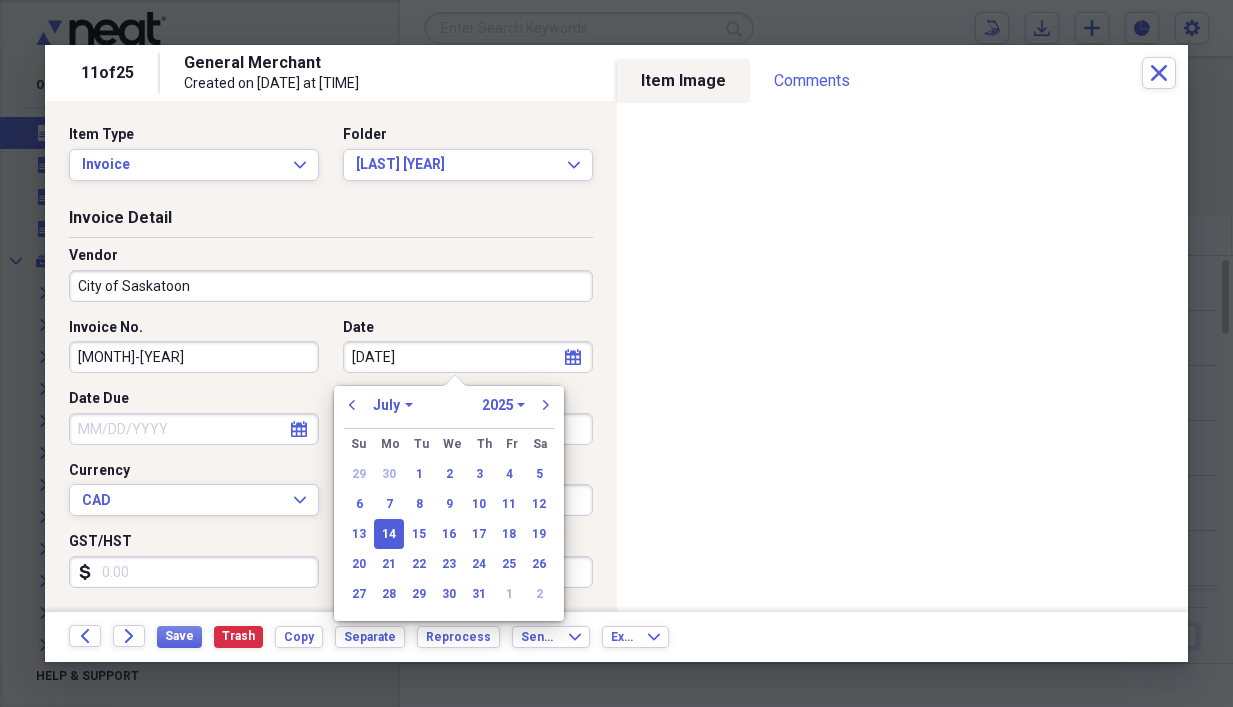 type on "07/14/2025" 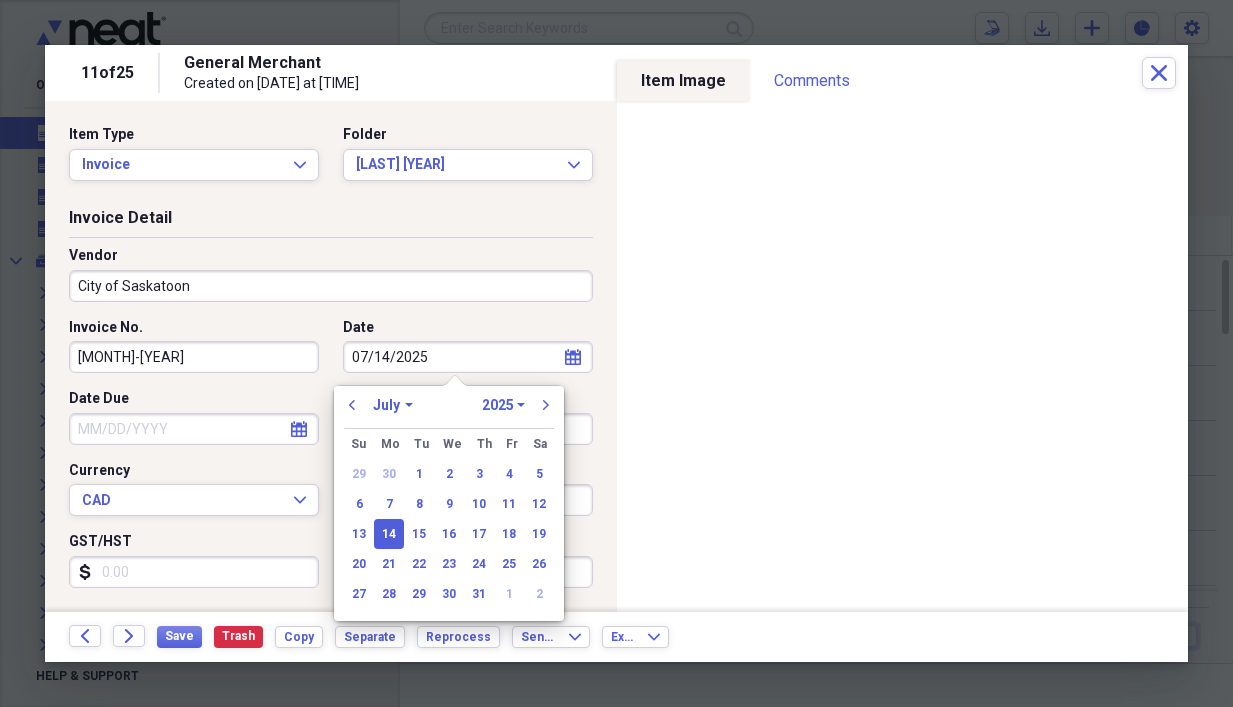 type 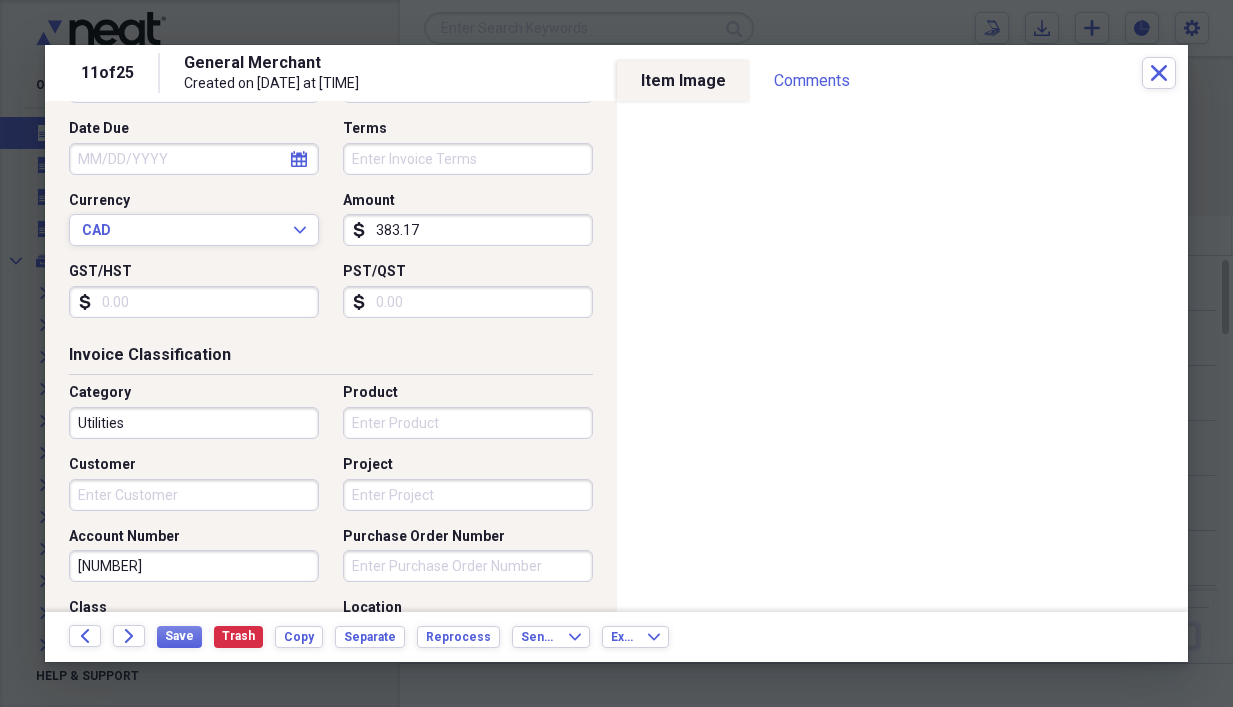 scroll, scrollTop: 300, scrollLeft: 0, axis: vertical 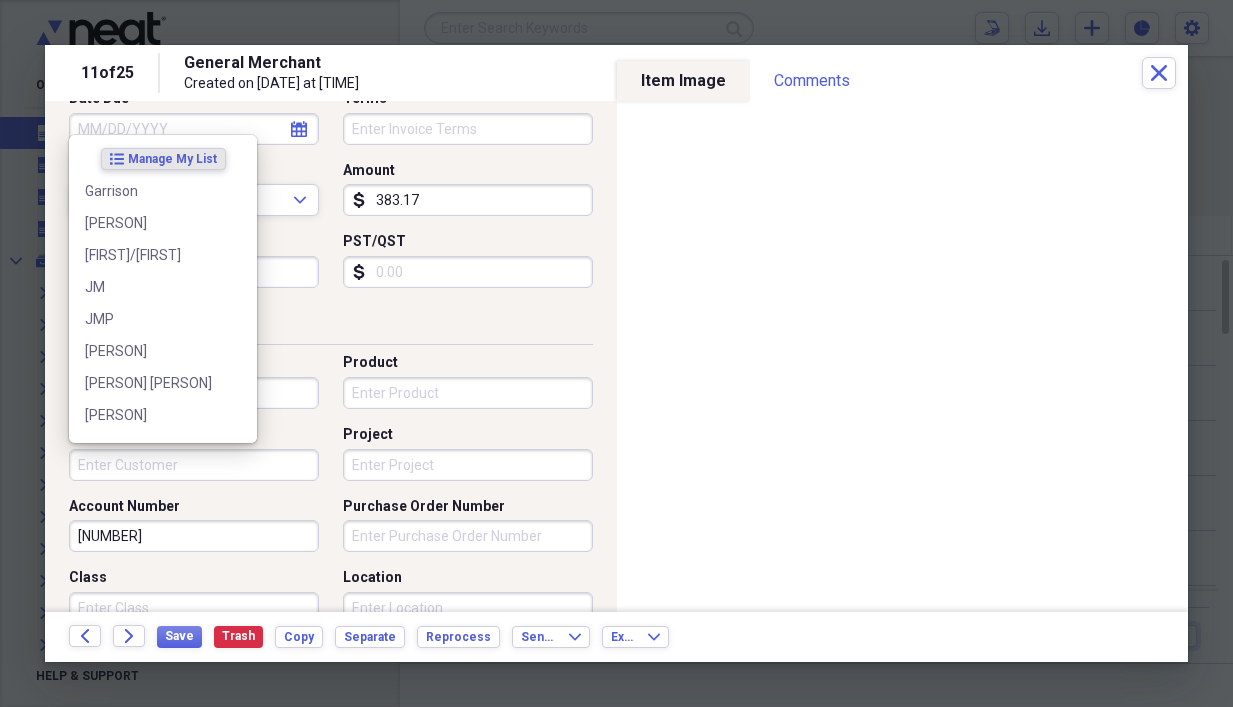 click on "Customer" at bounding box center [194, 465] 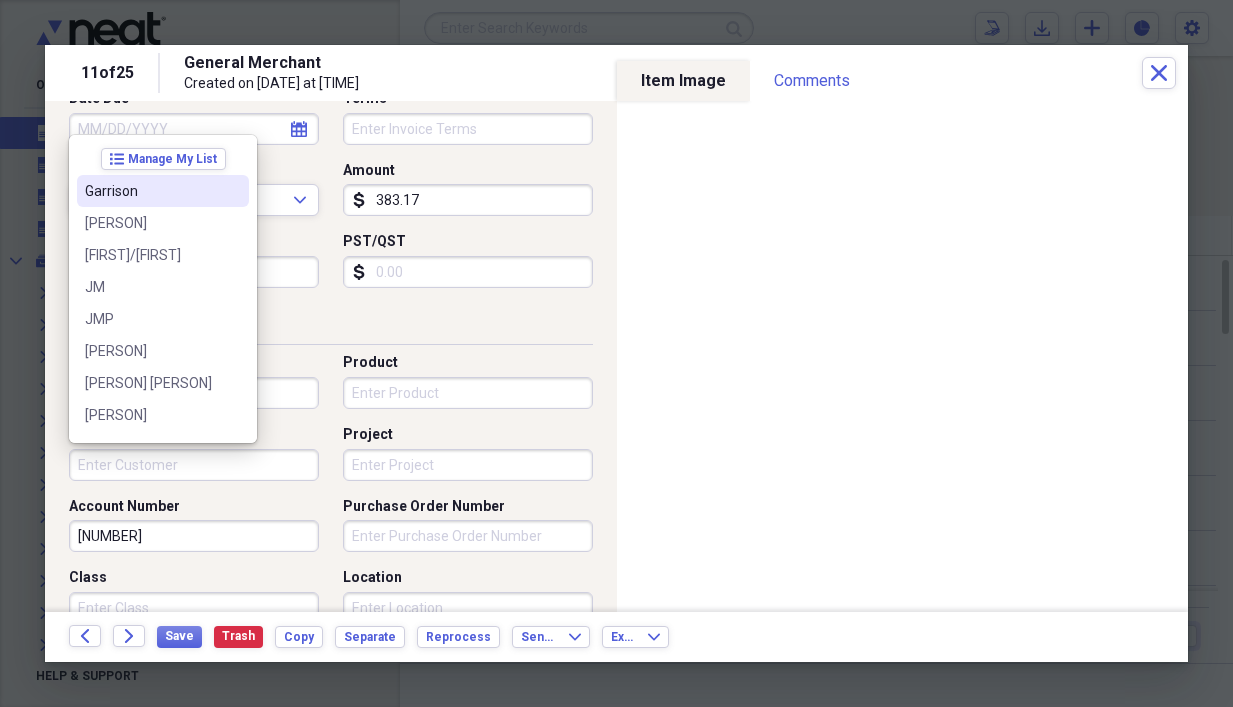 click on "Garrison" at bounding box center (163, 191) 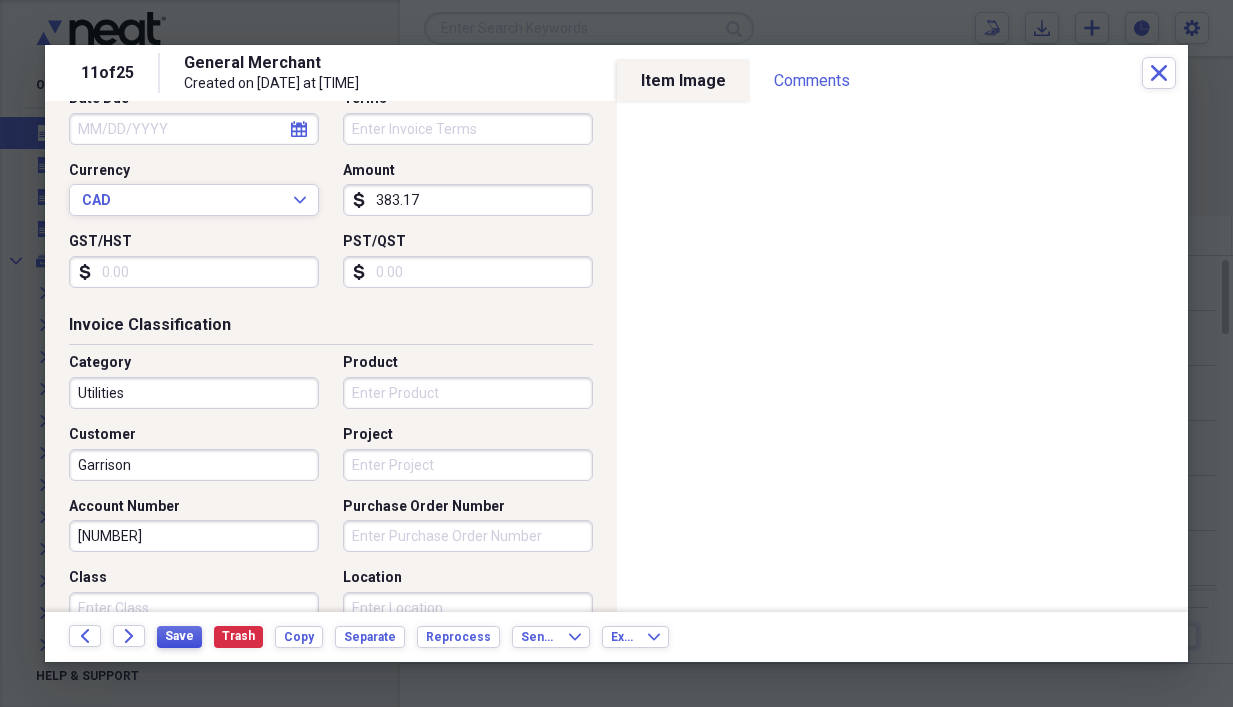 click on "Save" at bounding box center [179, 636] 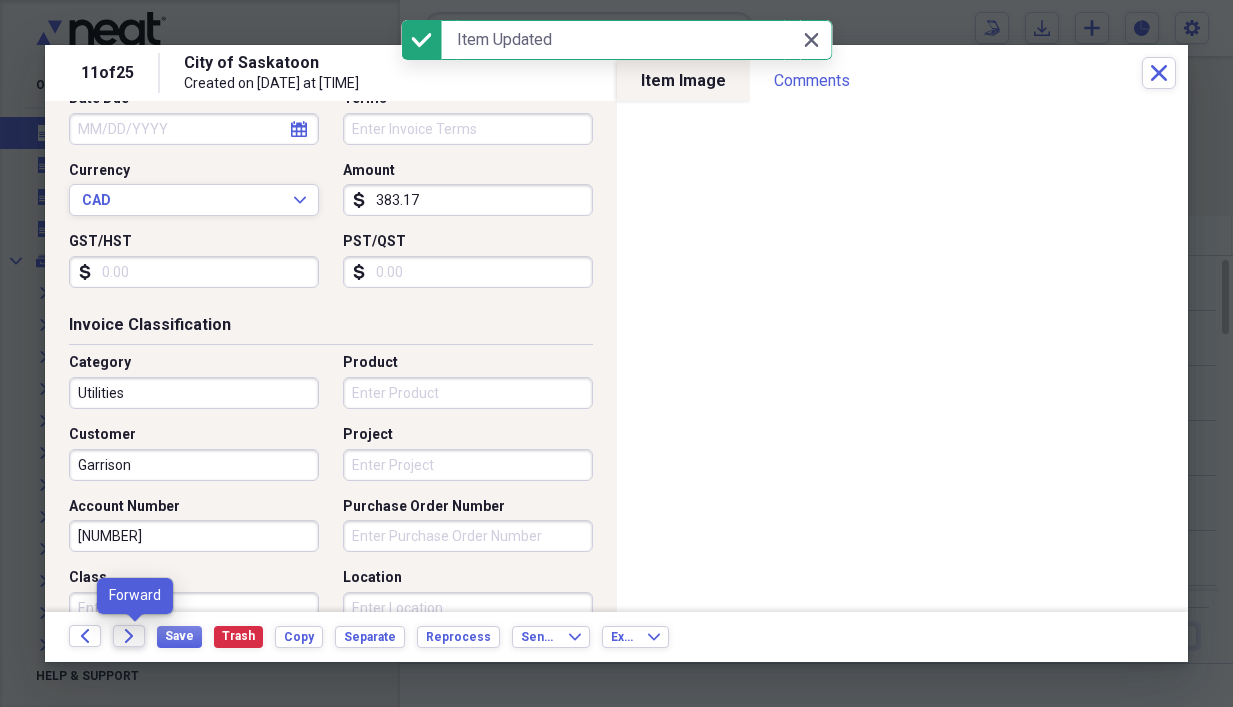 click on "Forward" at bounding box center [129, 636] 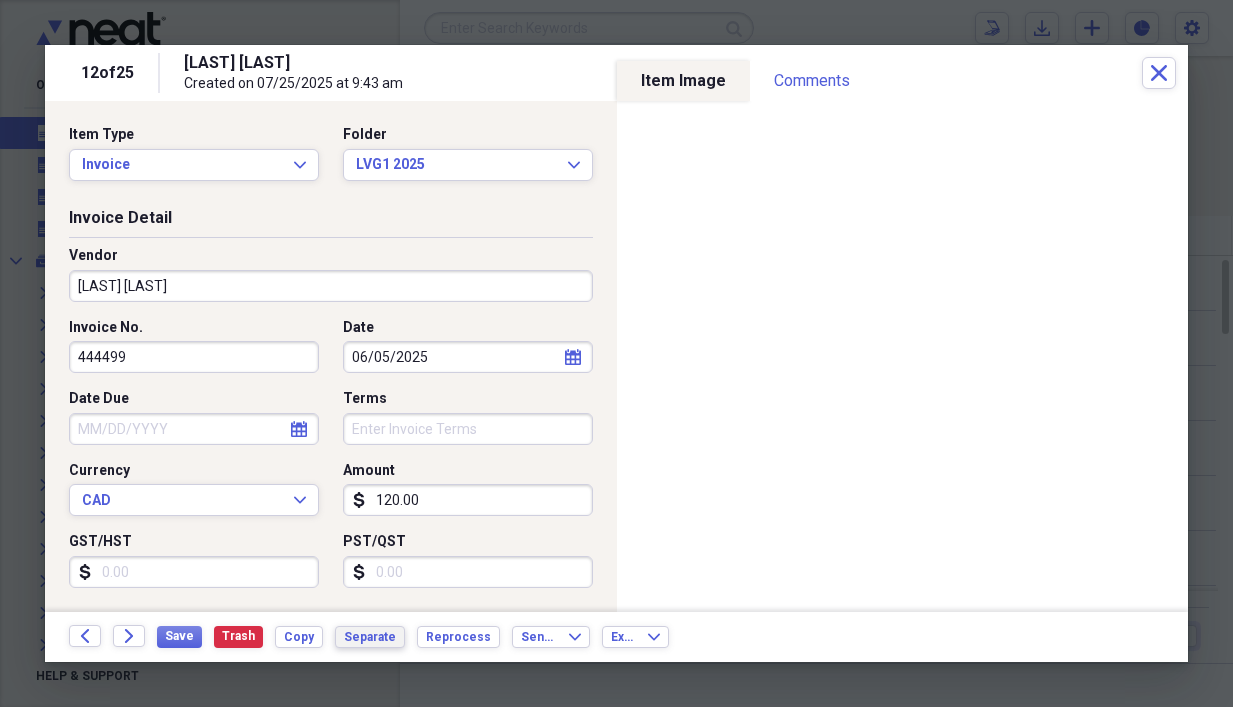 click on "Separate" at bounding box center [370, 637] 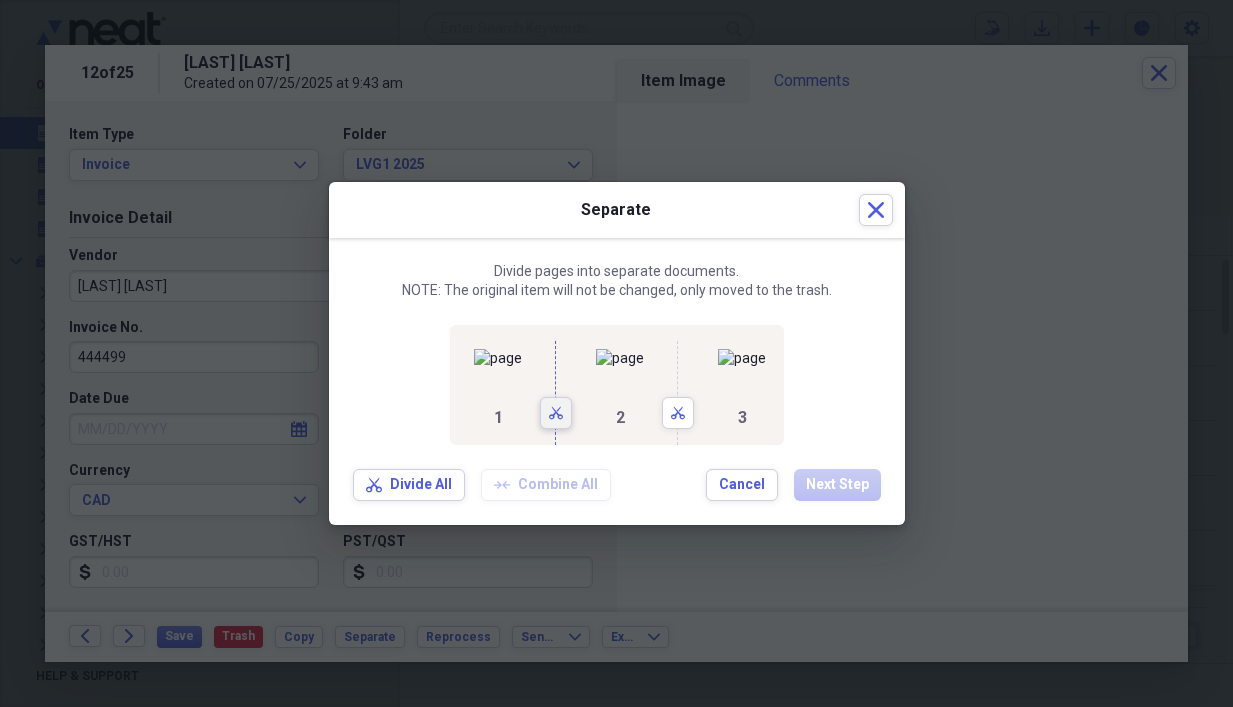 click 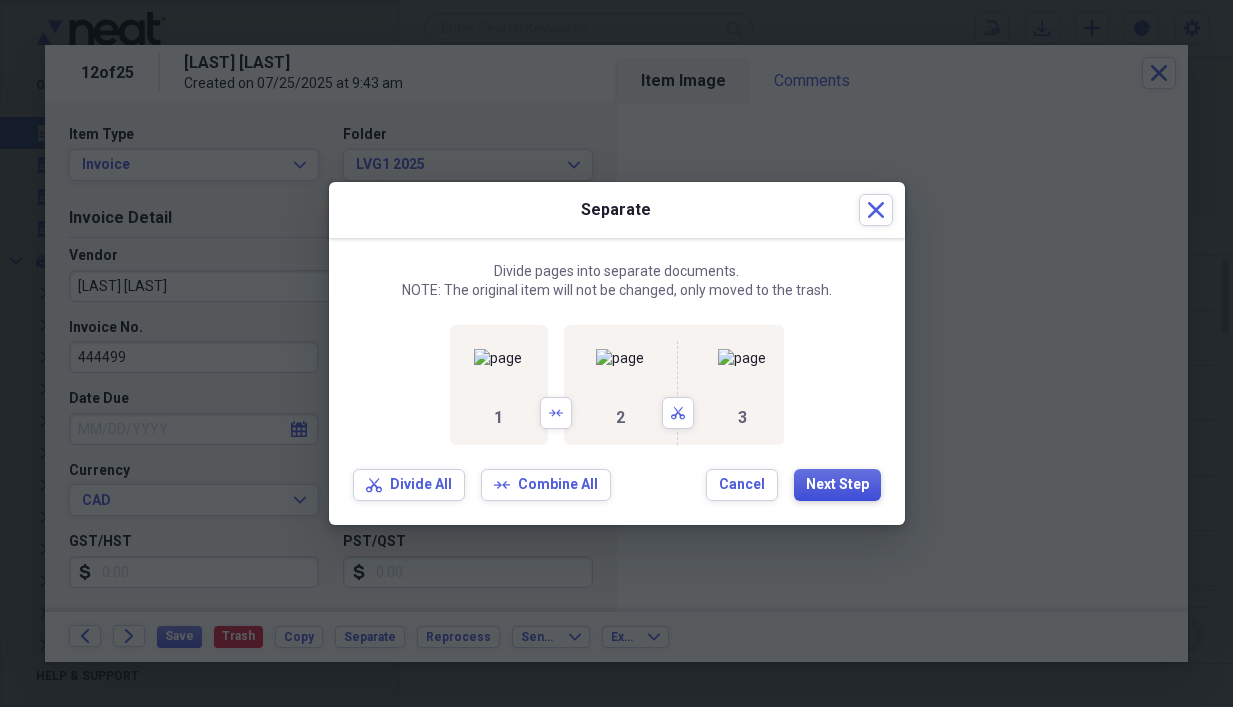 click on "Next Step" at bounding box center [837, 485] 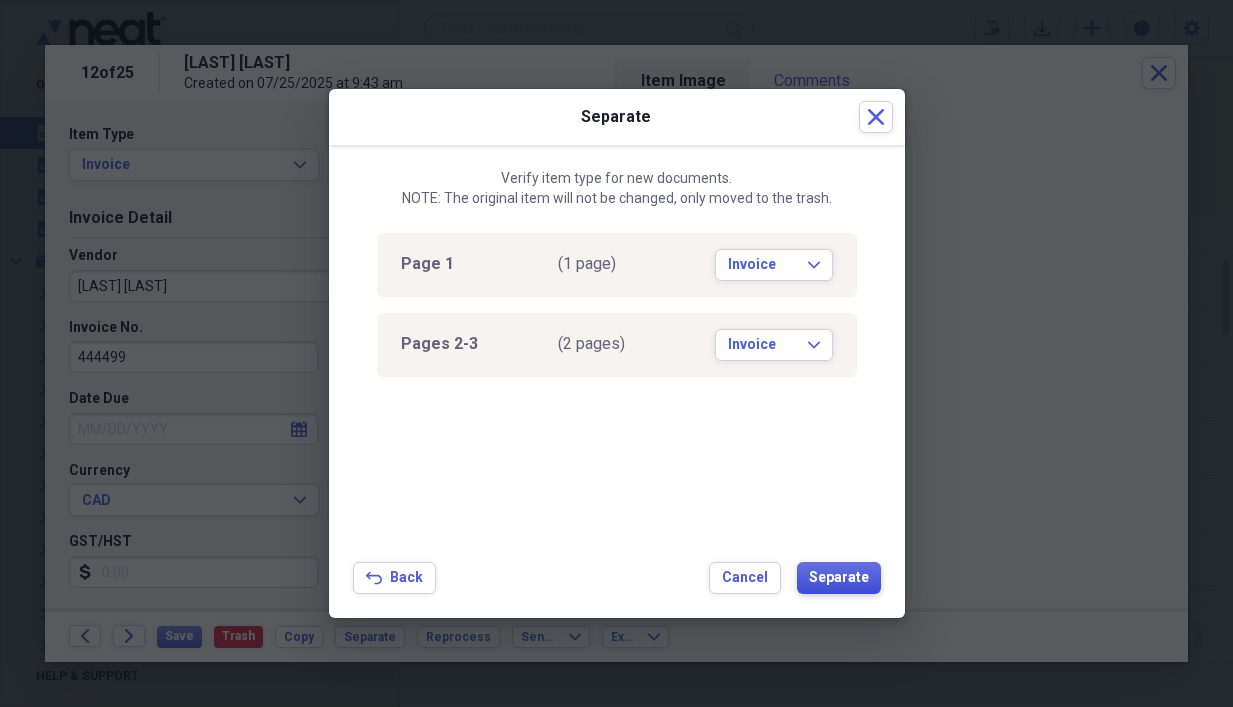 click on "Separate" at bounding box center [839, 578] 